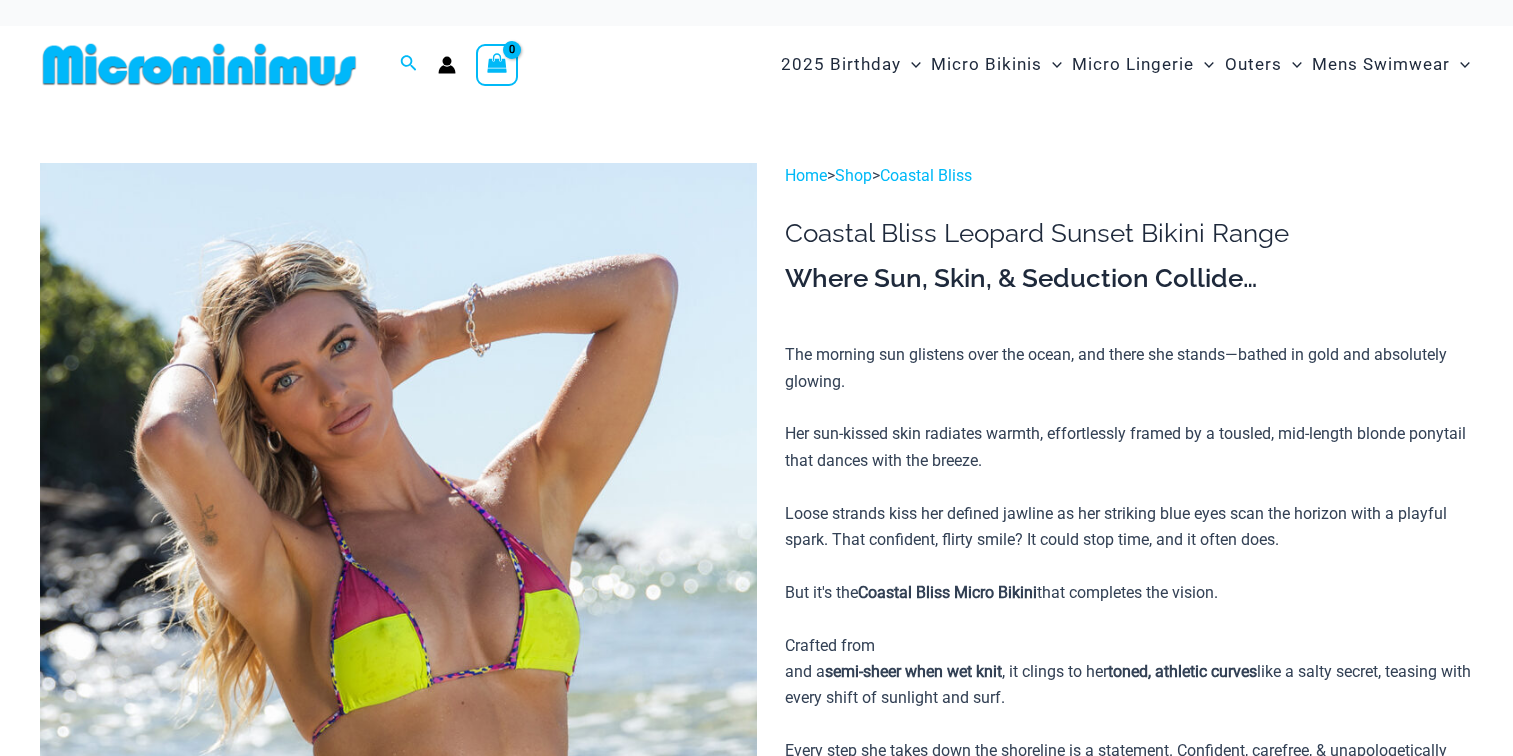 scroll, scrollTop: 0, scrollLeft: 0, axis: both 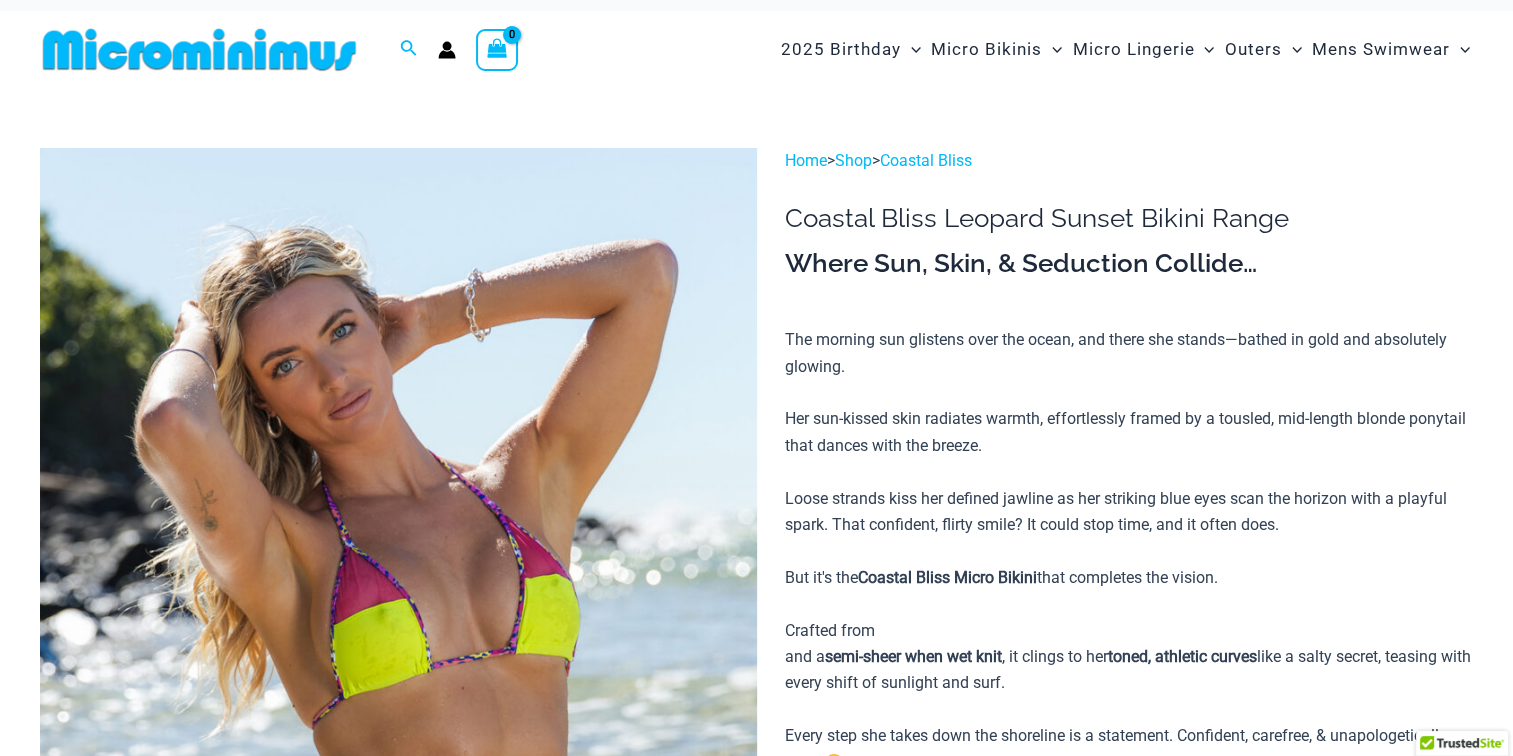 click at bounding box center (199, 49) 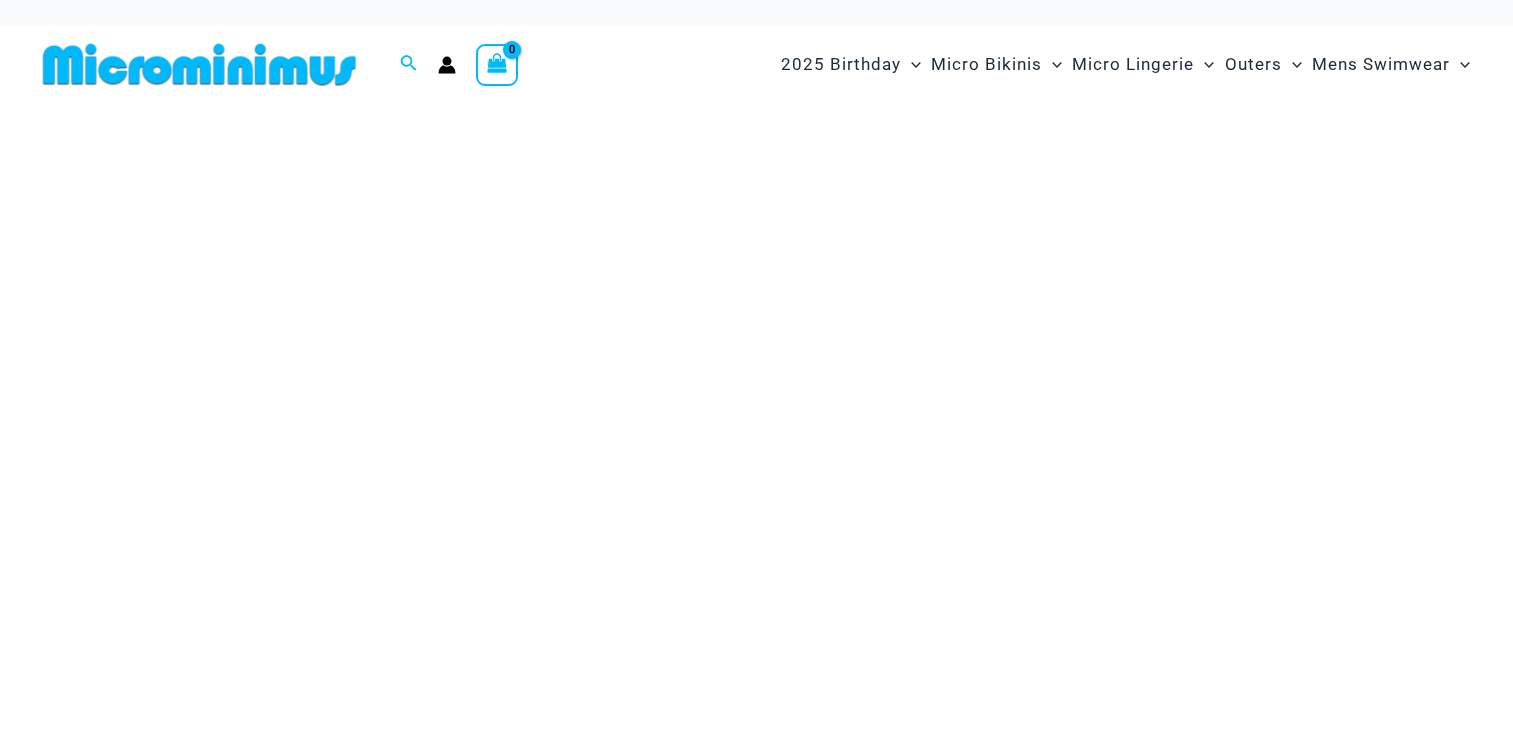 scroll, scrollTop: 0, scrollLeft: 0, axis: both 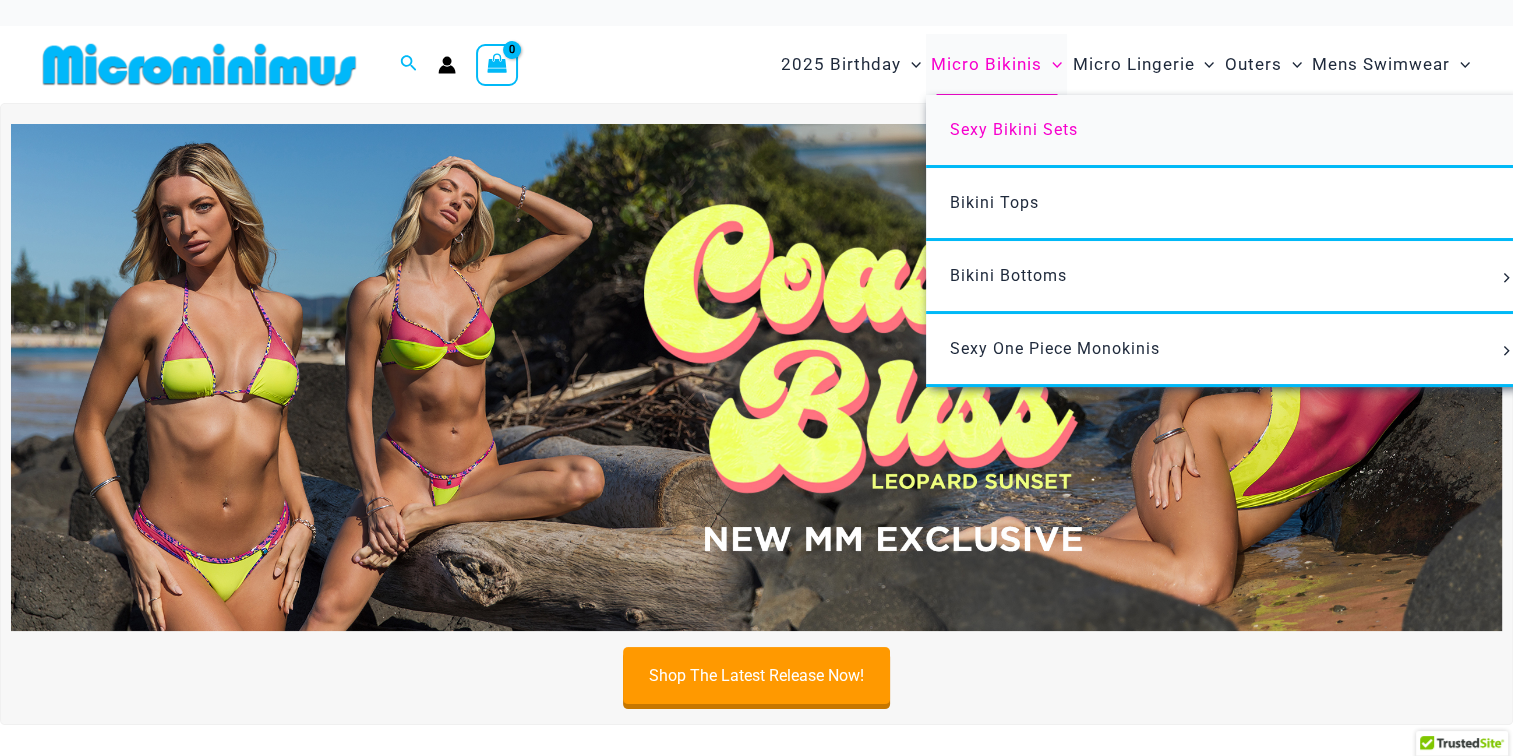 click on "Sexy Bikini Sets" at bounding box center (1014, 129) 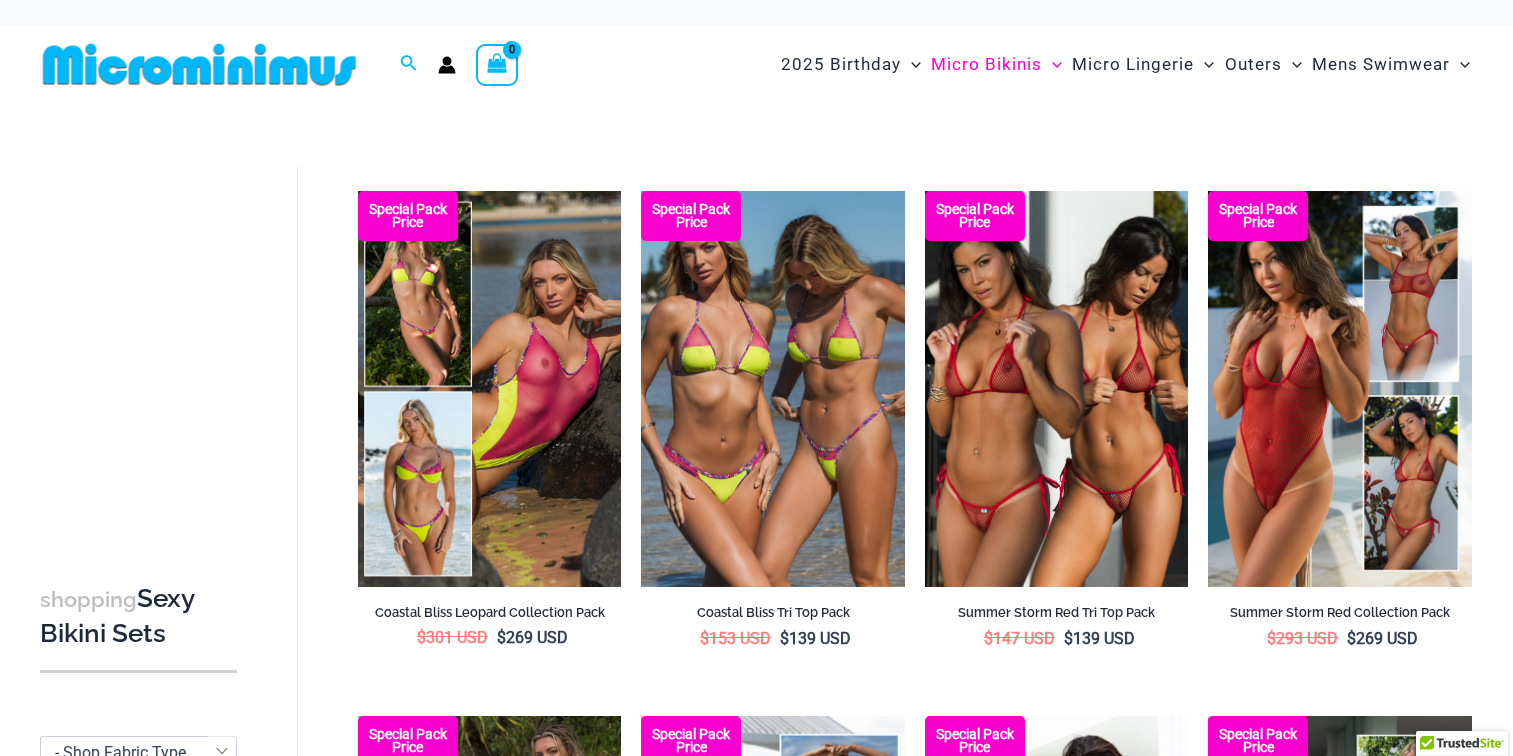 scroll, scrollTop: 0, scrollLeft: 0, axis: both 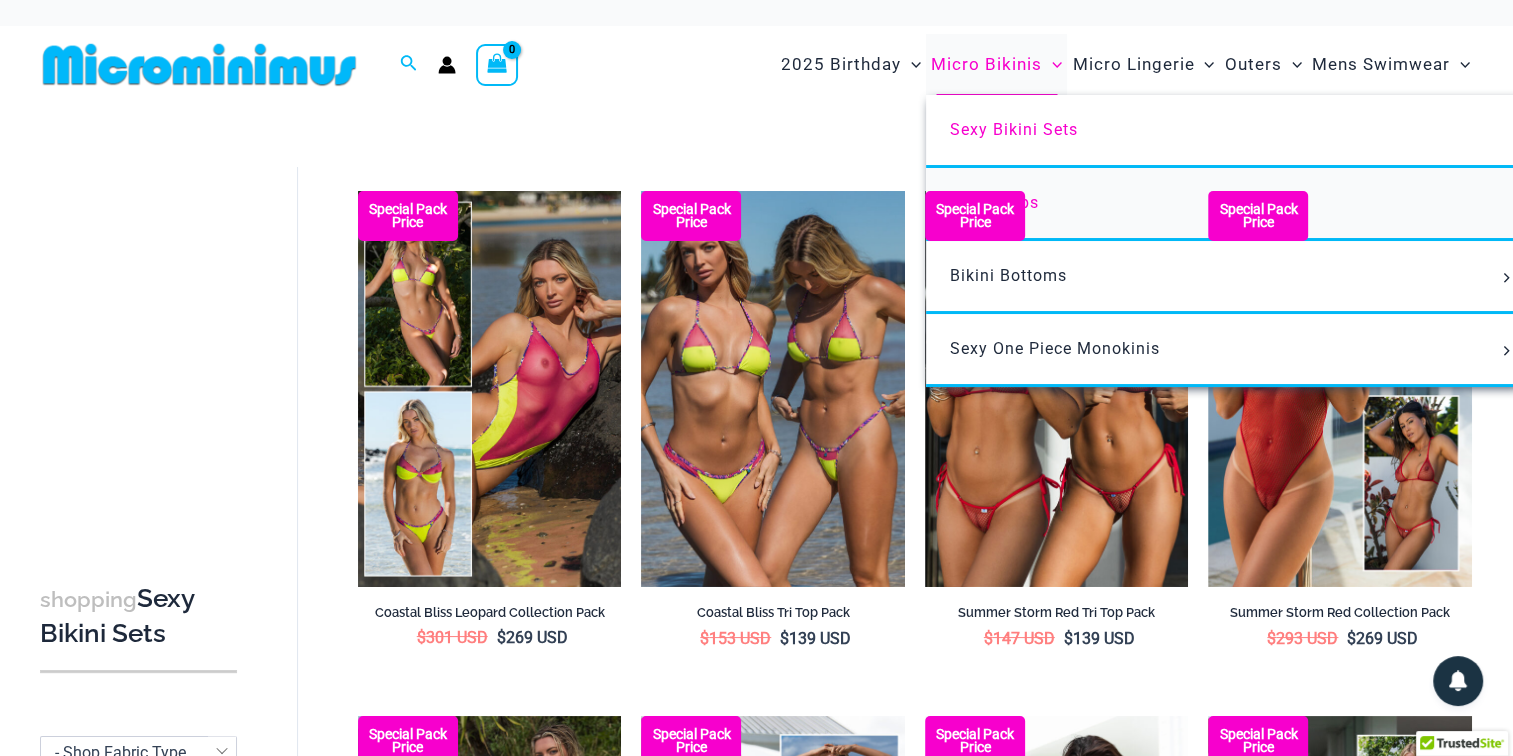 click on "Bikini Tops" at bounding box center (994, 202) 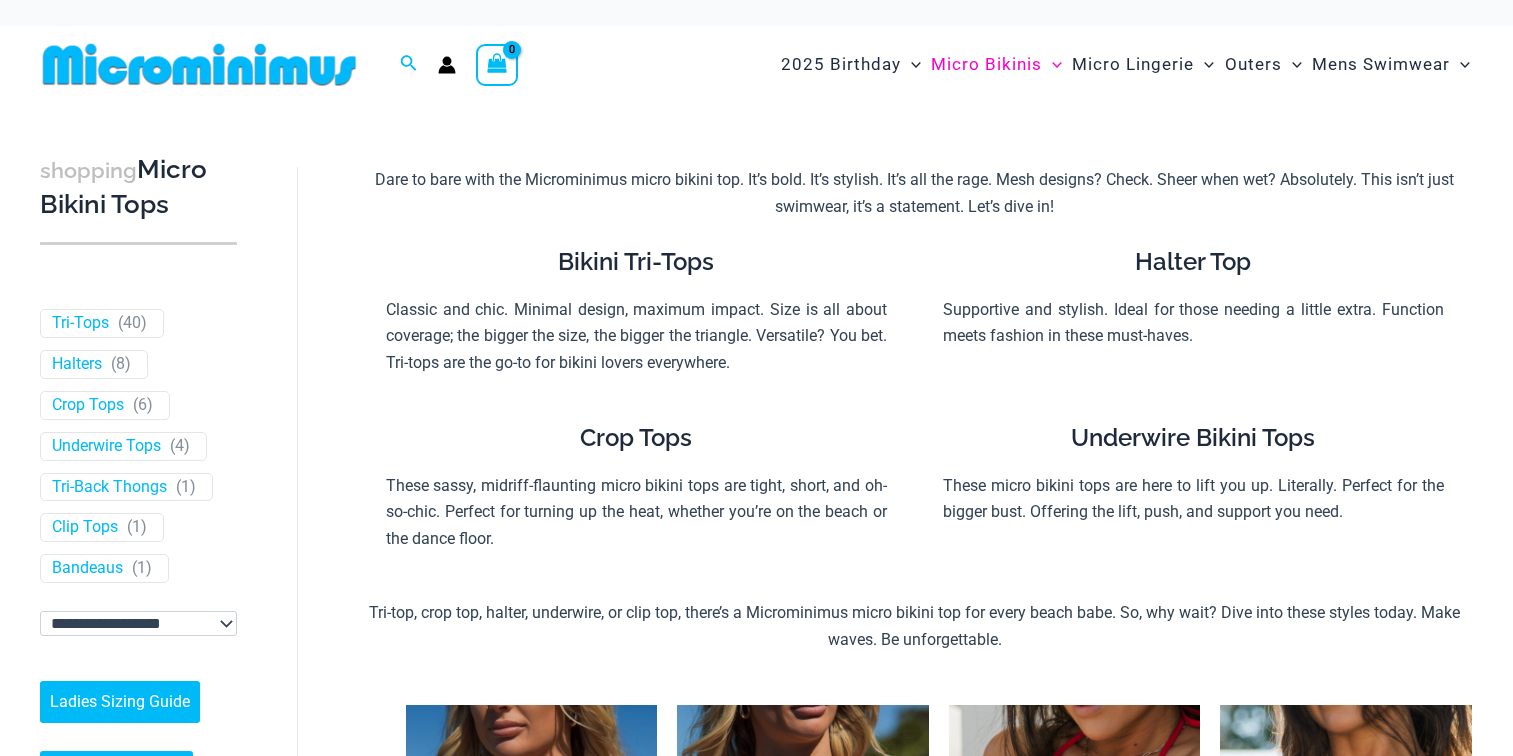 scroll, scrollTop: 0, scrollLeft: 0, axis: both 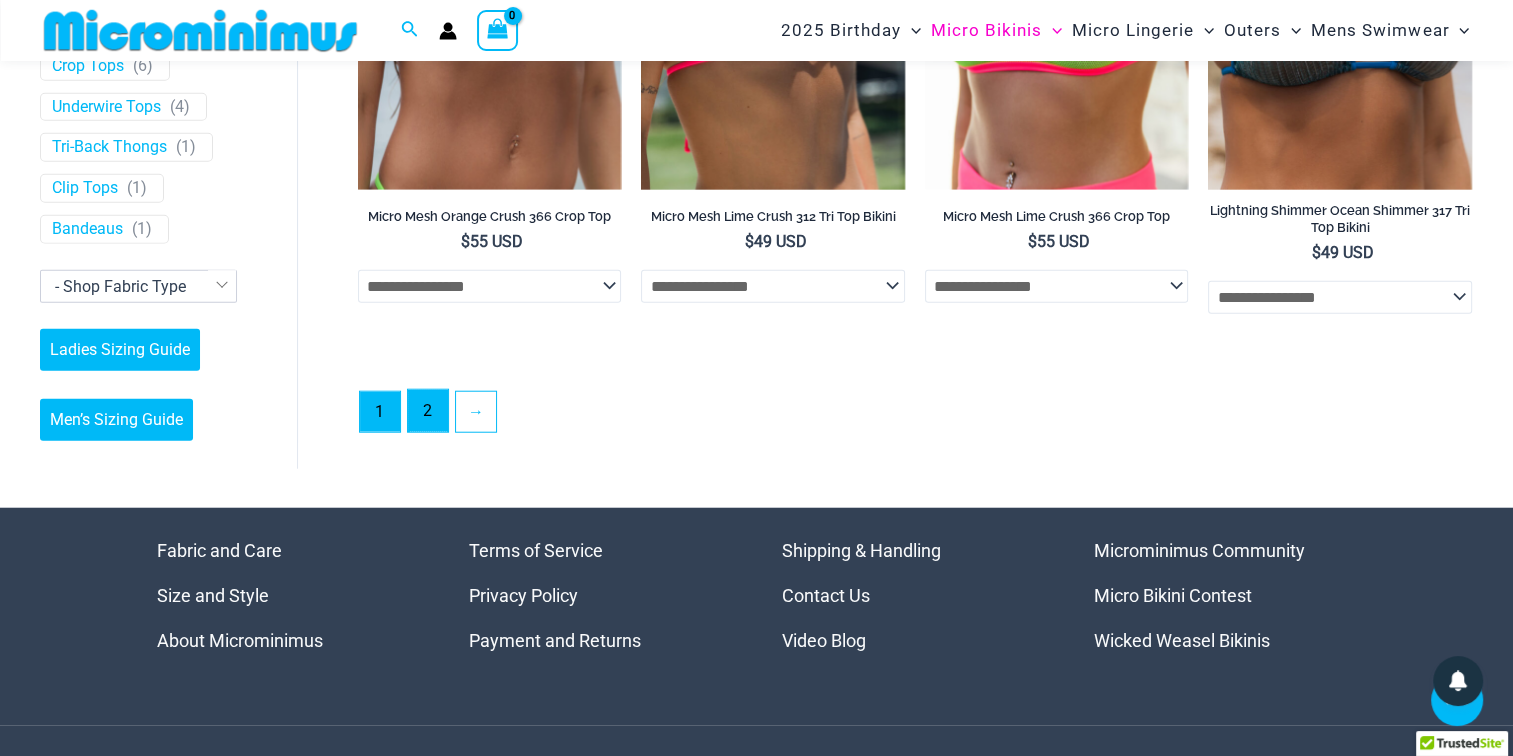 click on "2" at bounding box center [428, 411] 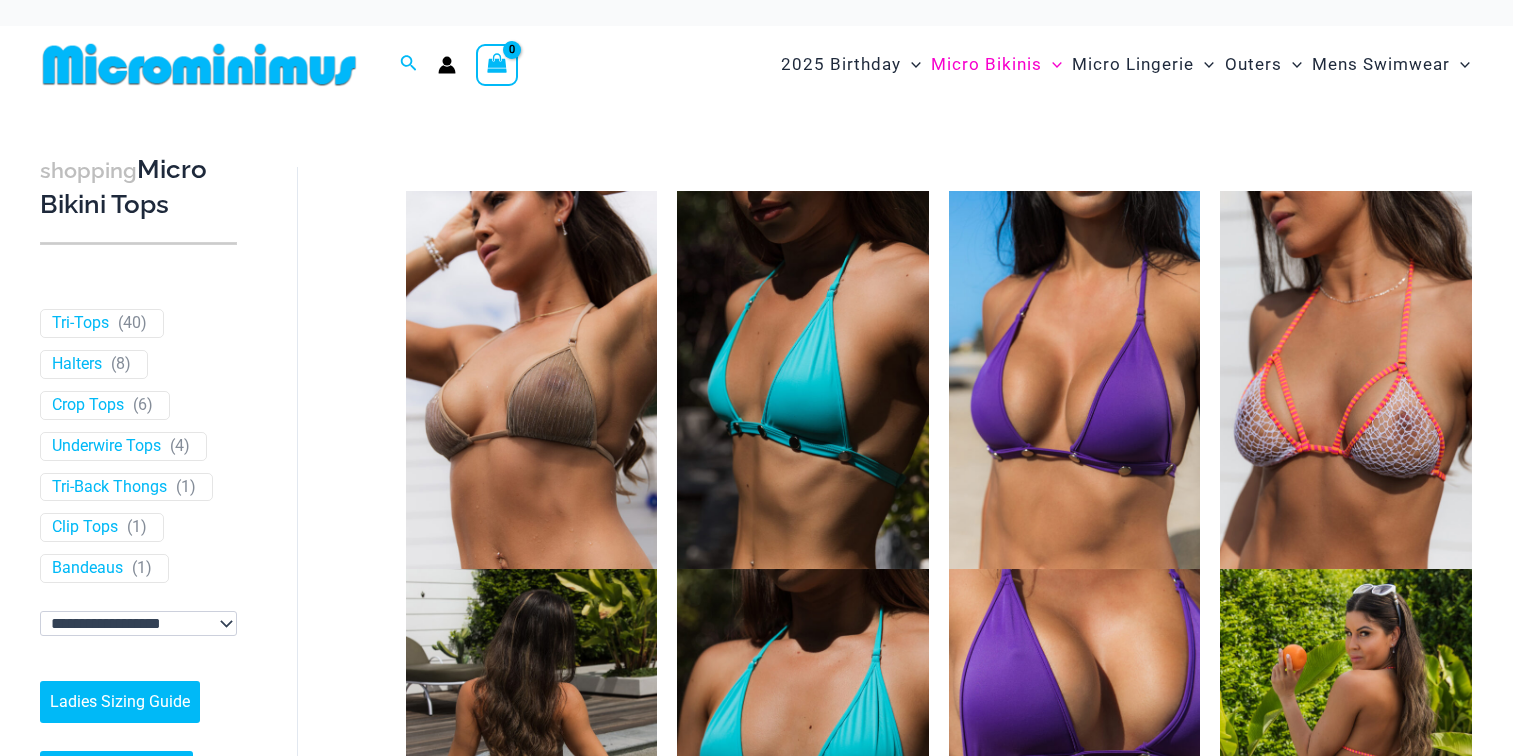 scroll, scrollTop: 0, scrollLeft: 0, axis: both 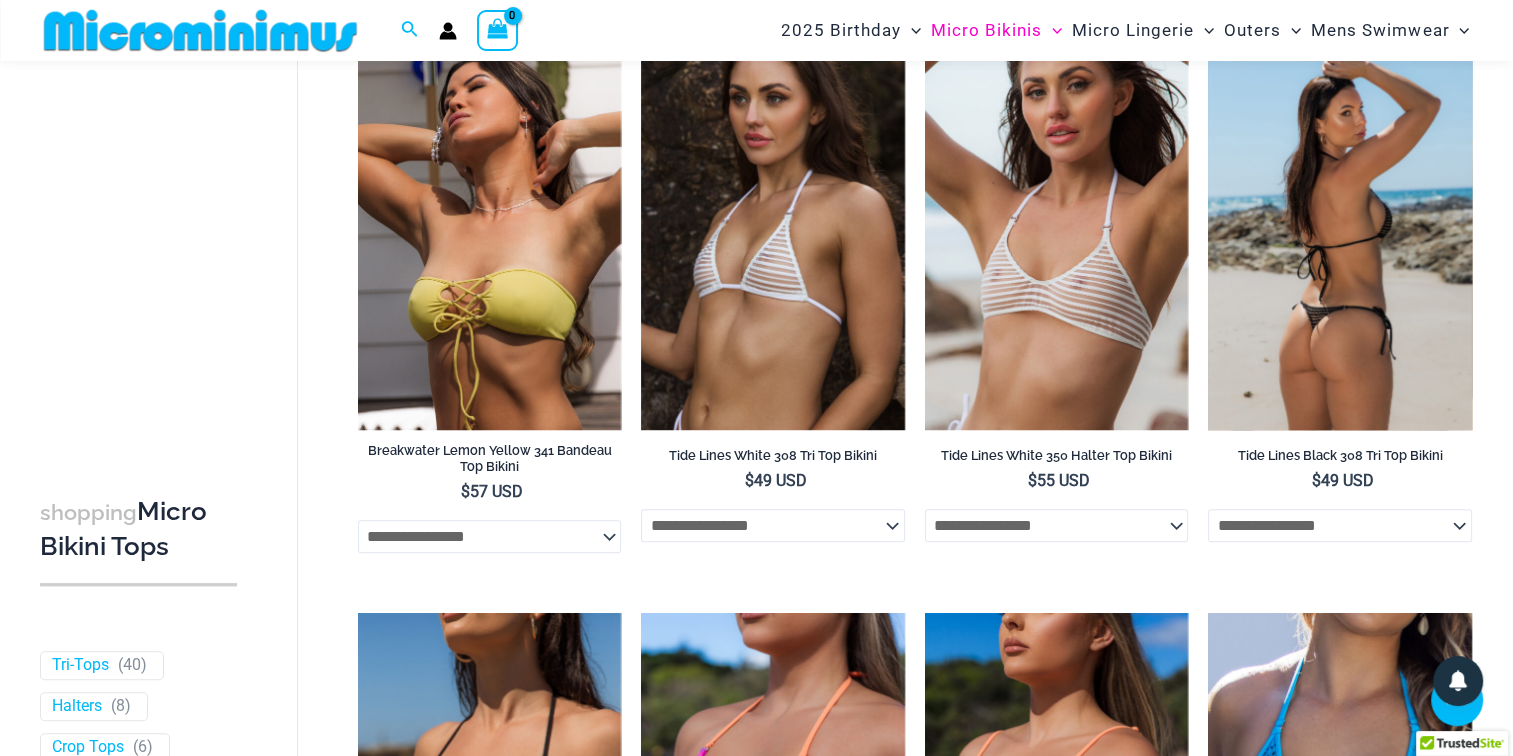 click at bounding box center (1340, 231) 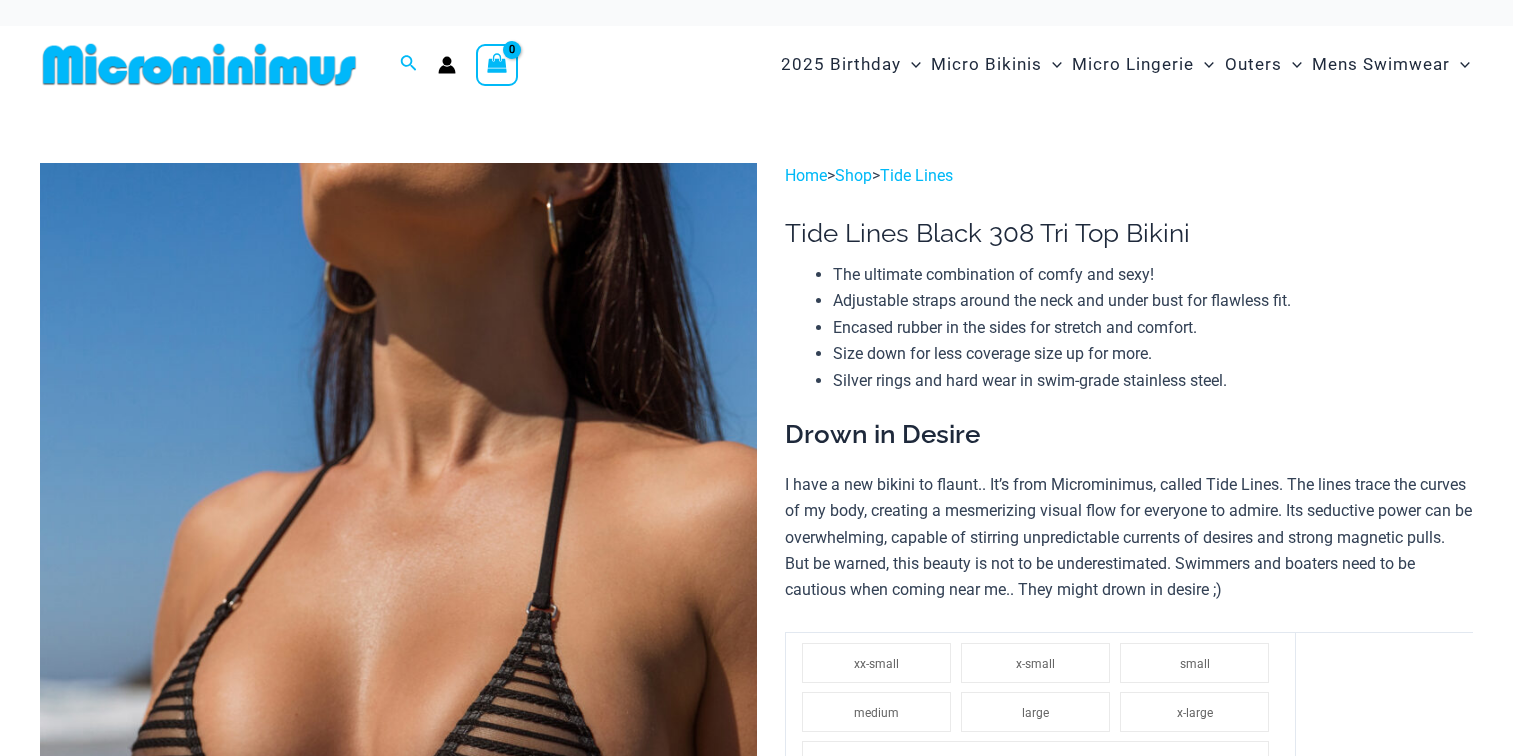 scroll, scrollTop: 0, scrollLeft: 0, axis: both 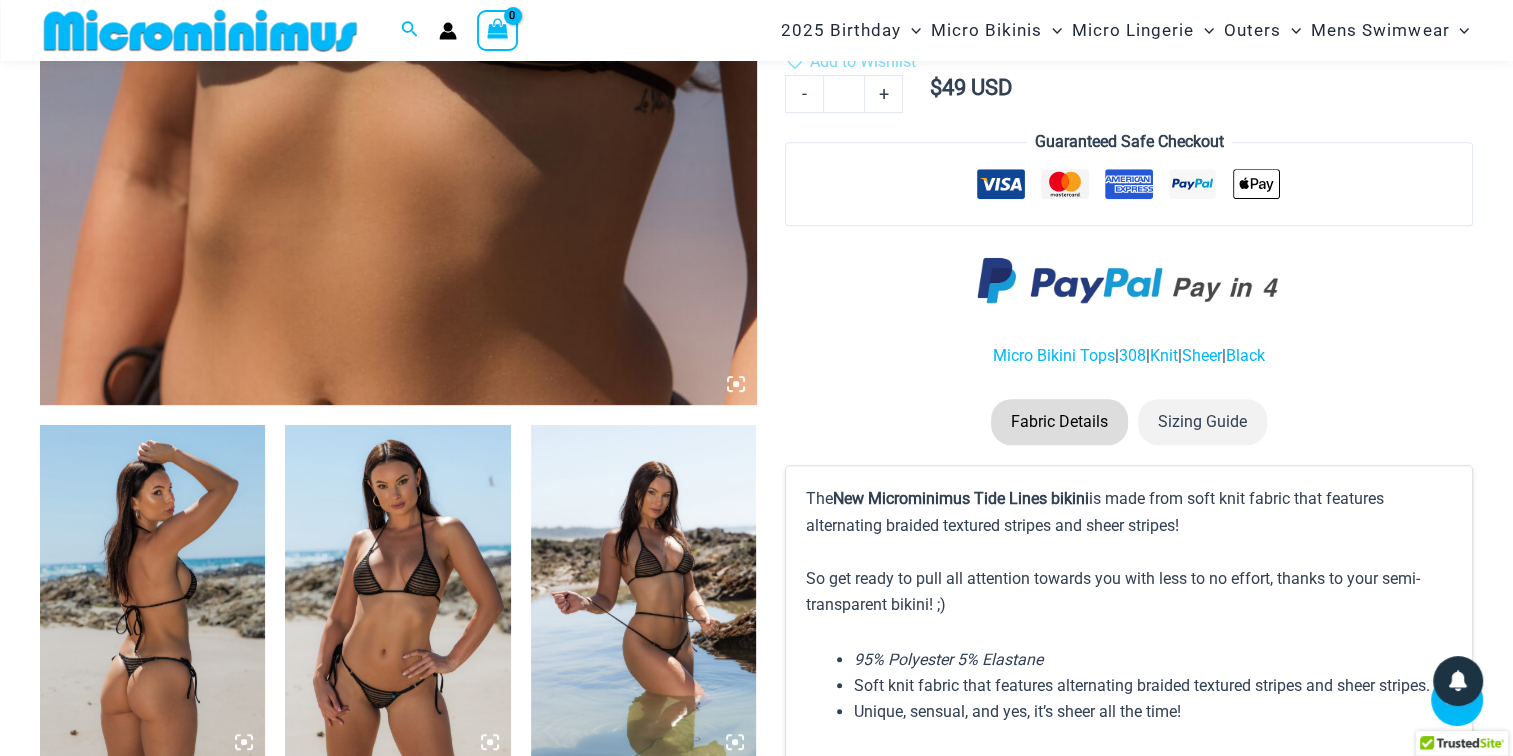 click at bounding box center [397, 594] 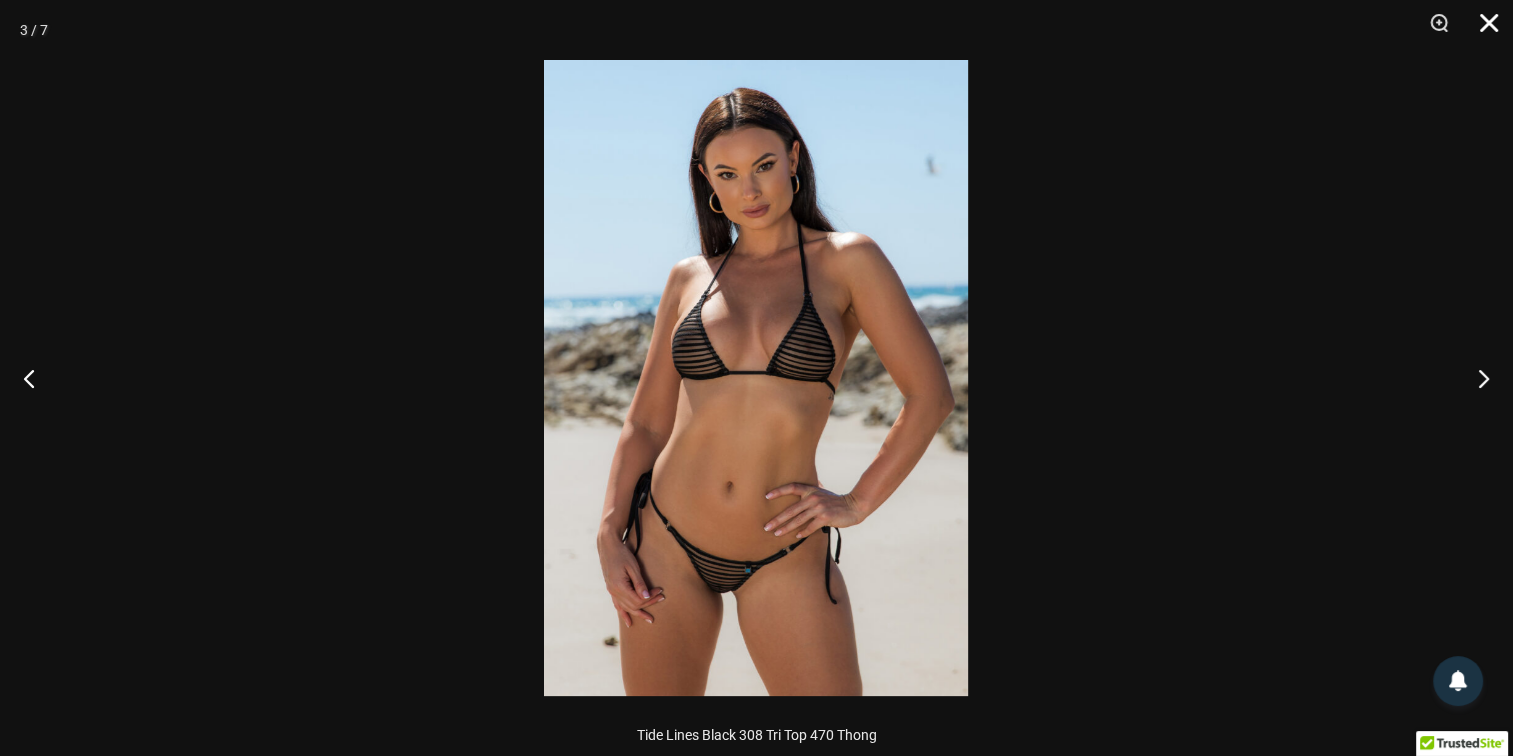 click at bounding box center (1482, 30) 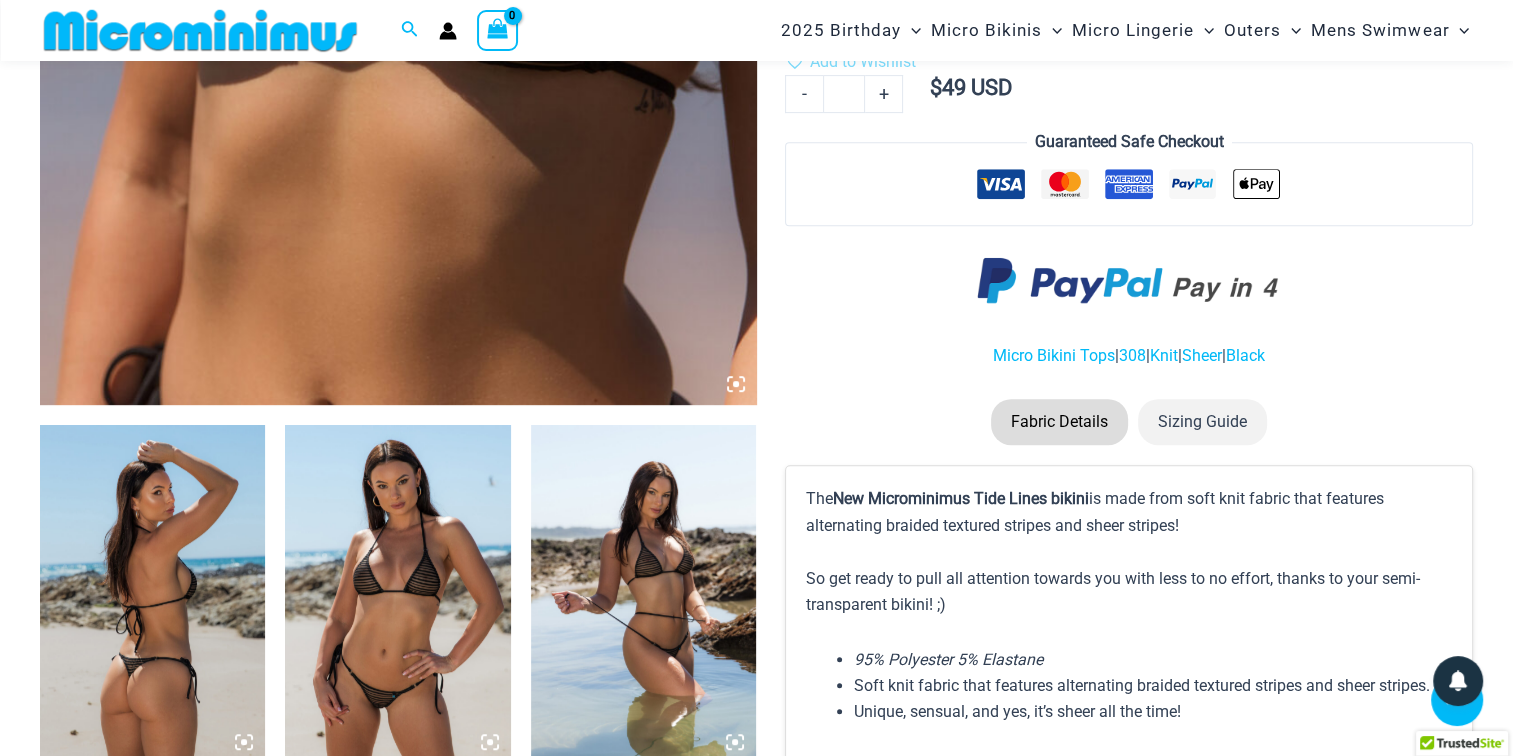 click on "Sizing Guide" at bounding box center [1202, 422] 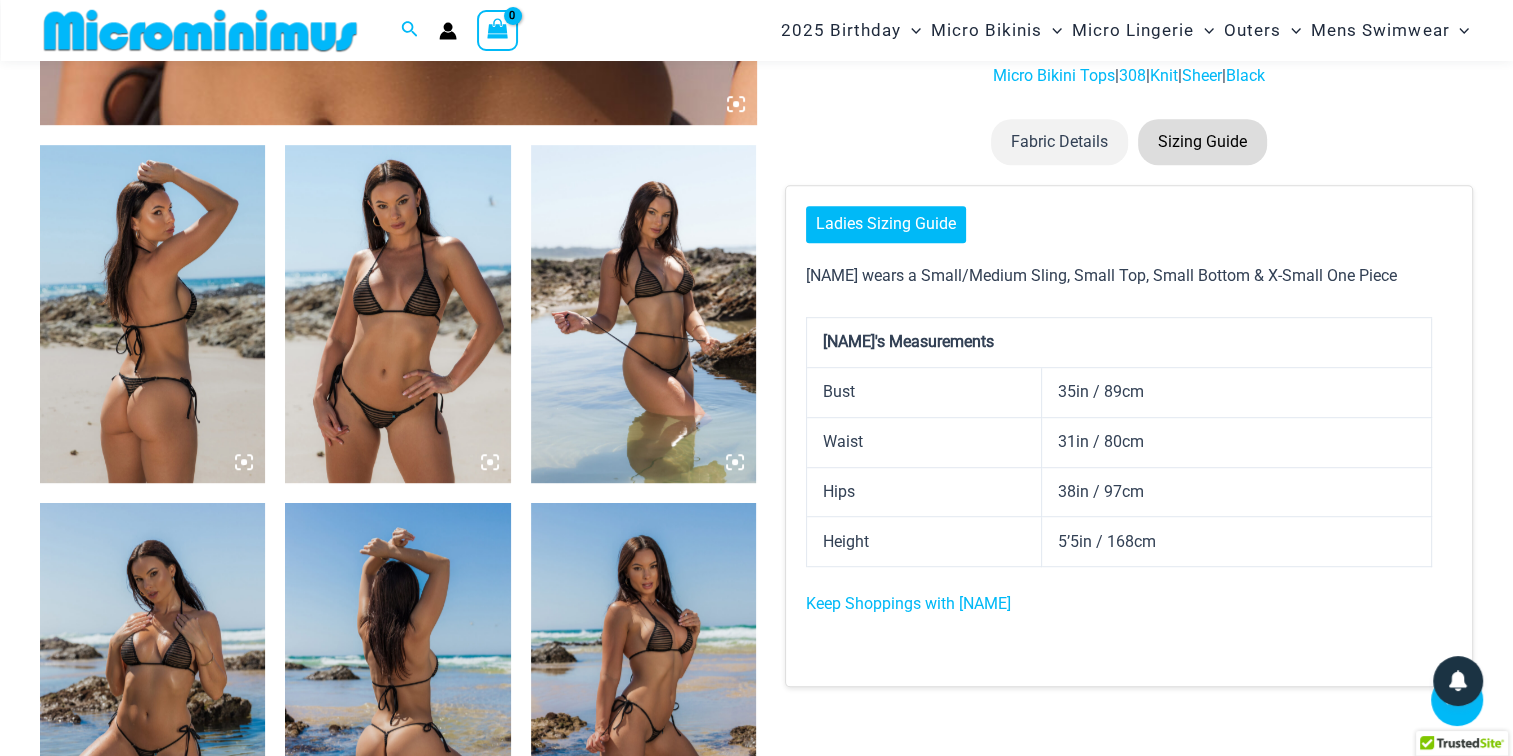 scroll, scrollTop: 1137, scrollLeft: 0, axis: vertical 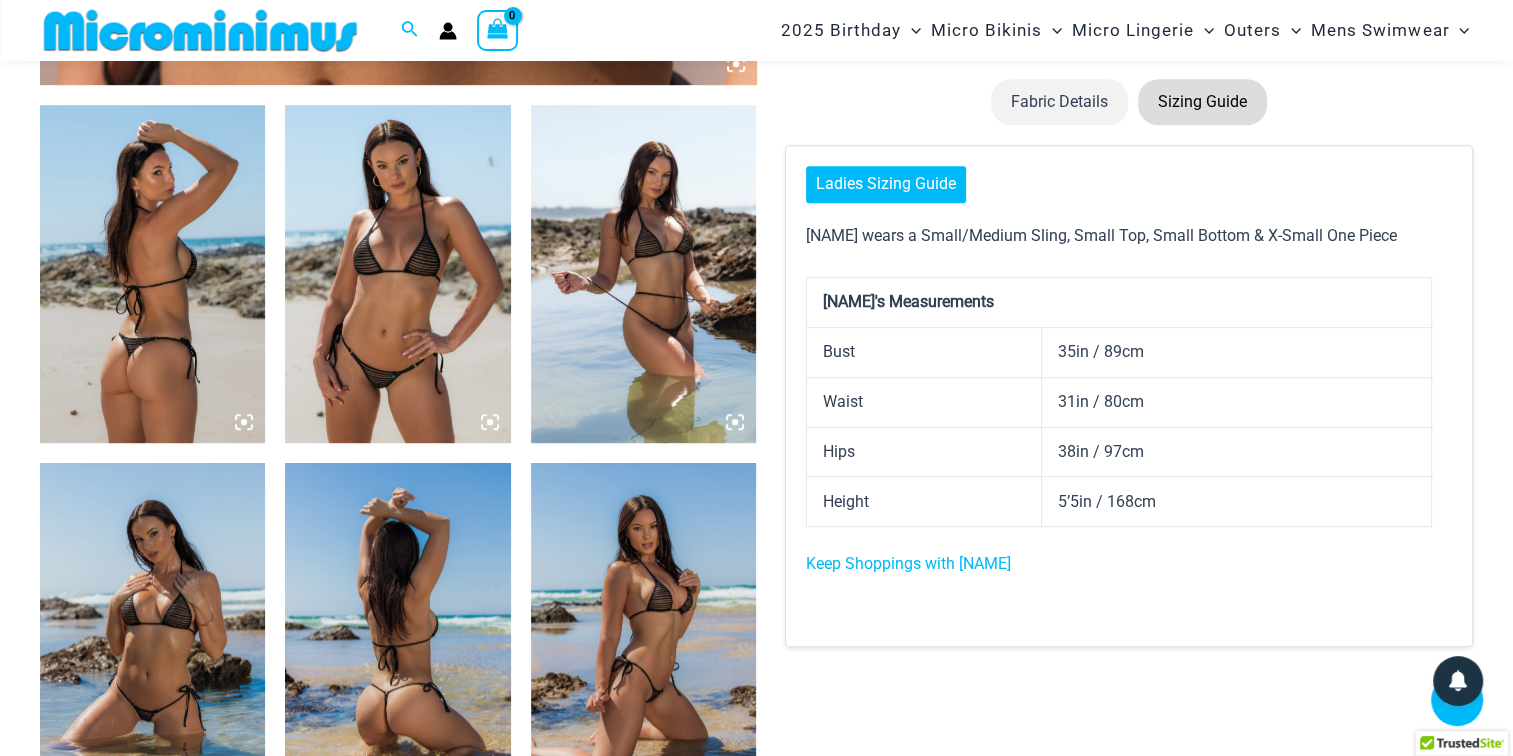 click on "38in / 97cm" at bounding box center (1237, 453) 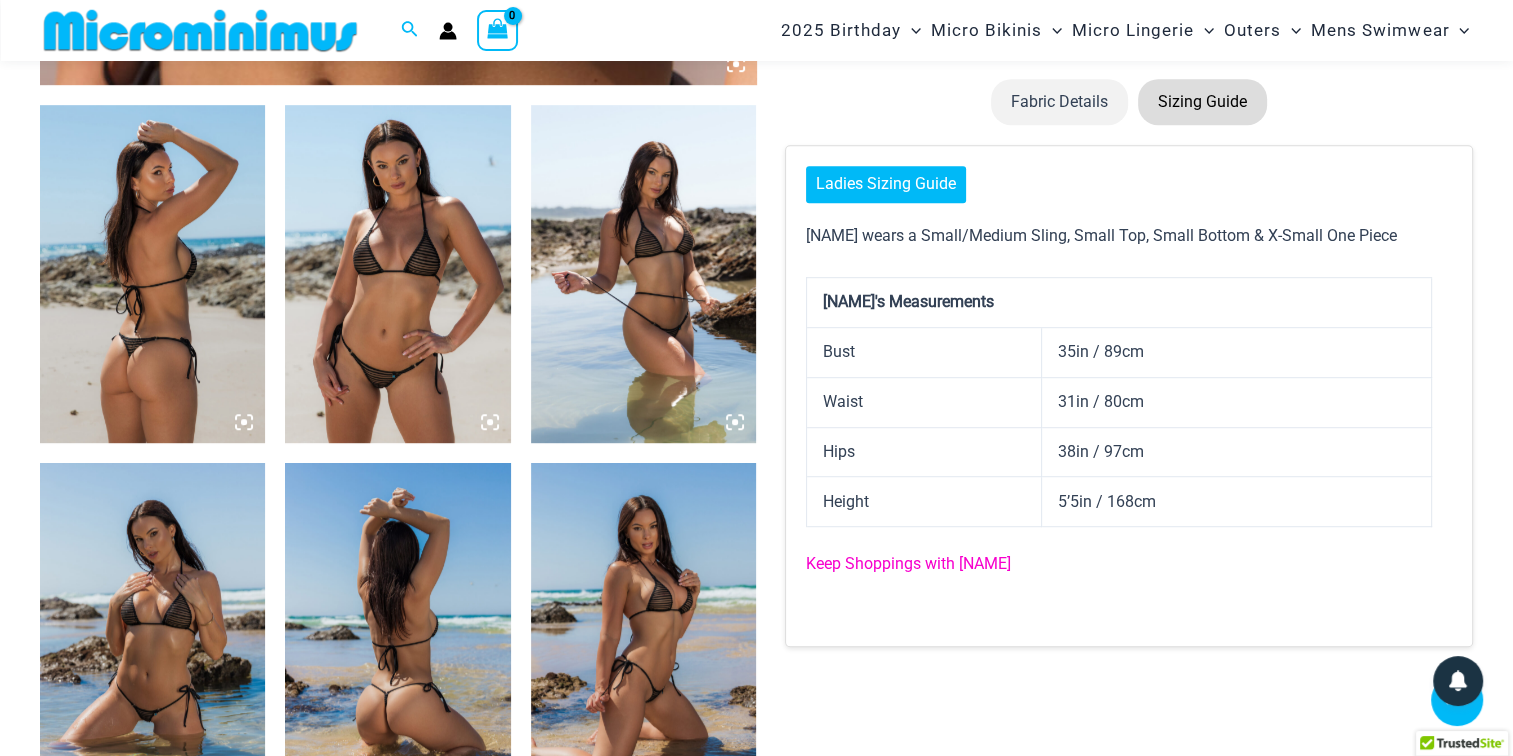 click on "Keep Shoppings with Heather" at bounding box center (908, 563) 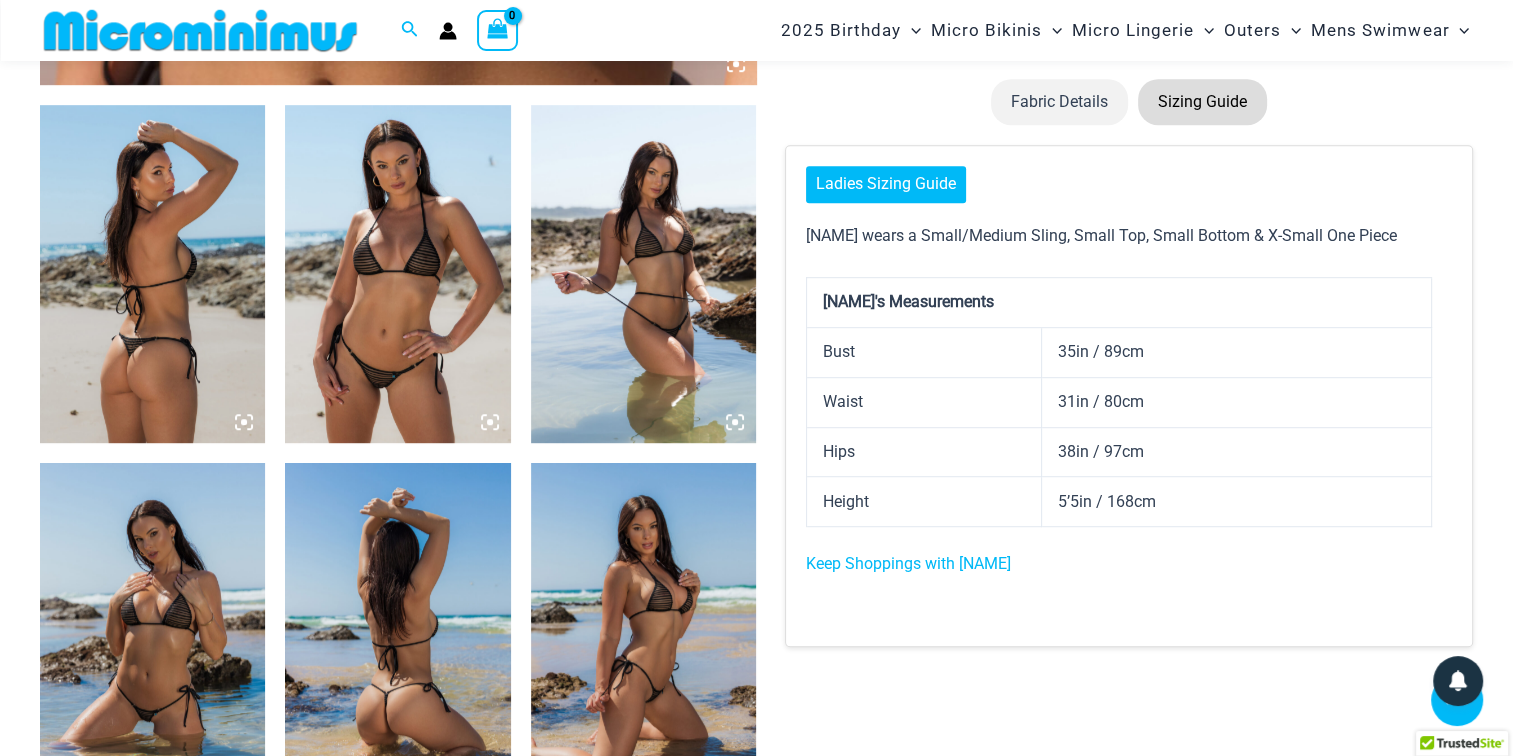 scroll, scrollTop: 1097, scrollLeft: 0, axis: vertical 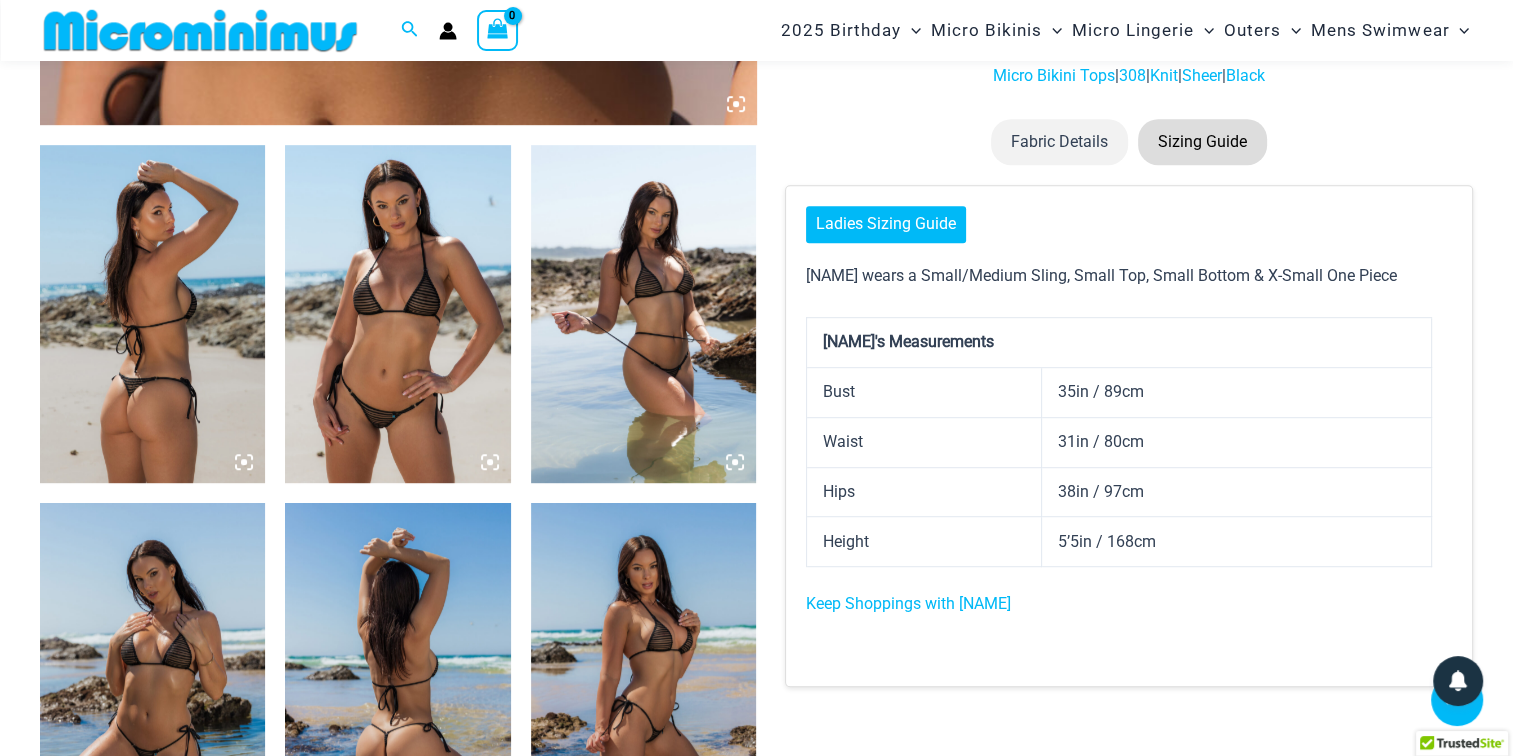 click on "Fabric Details" at bounding box center (1059, 142) 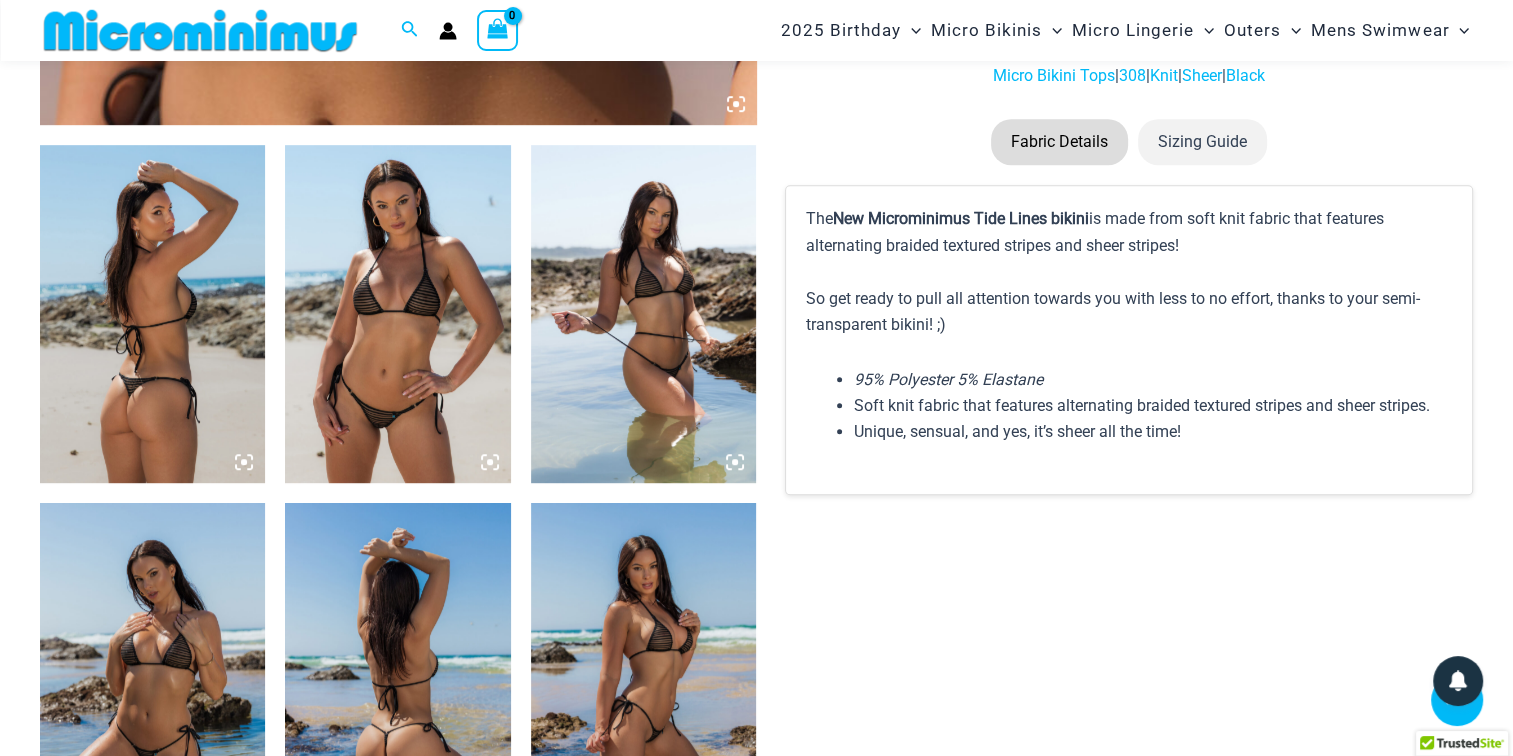 click on "Sizing Guide" at bounding box center [1202, 142] 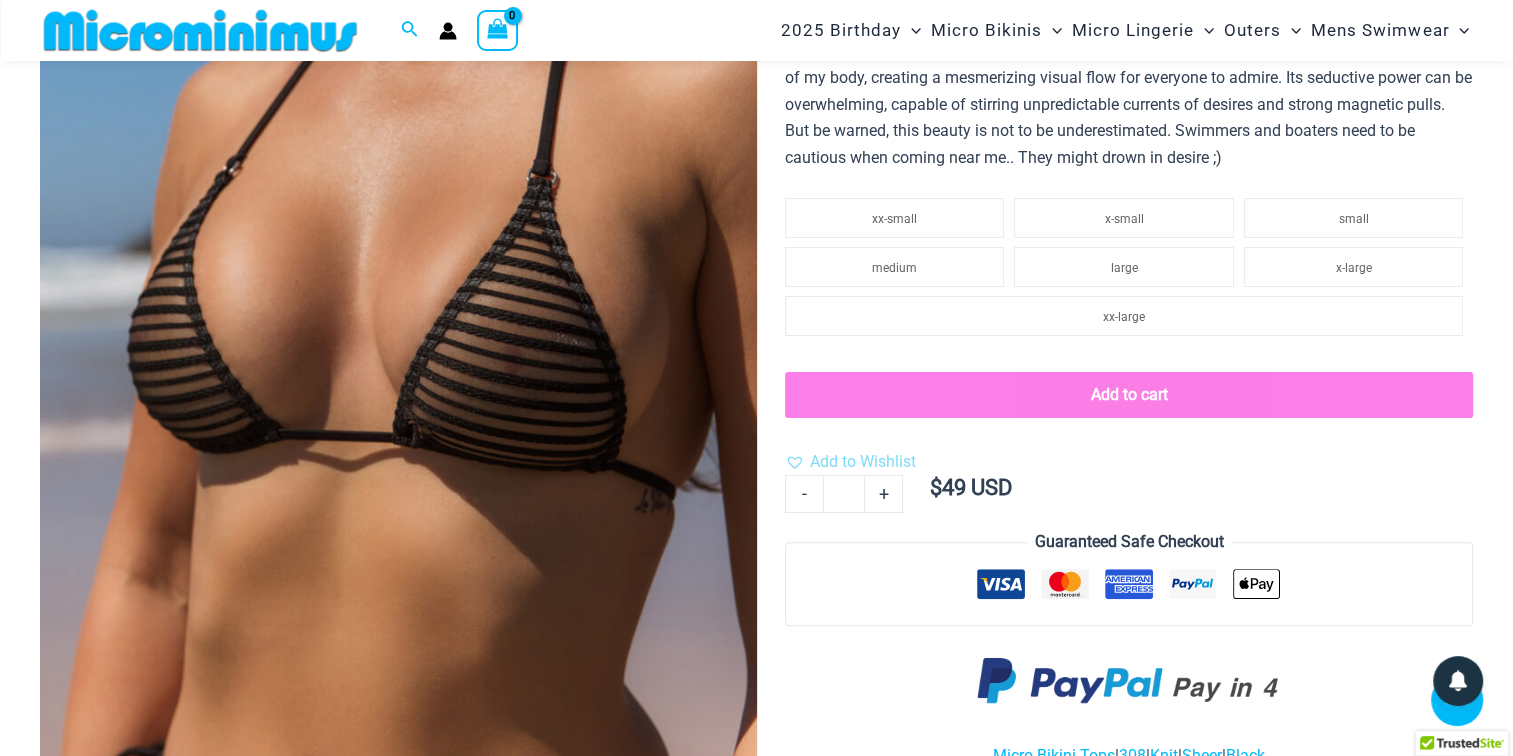 scroll, scrollTop: 377, scrollLeft: 0, axis: vertical 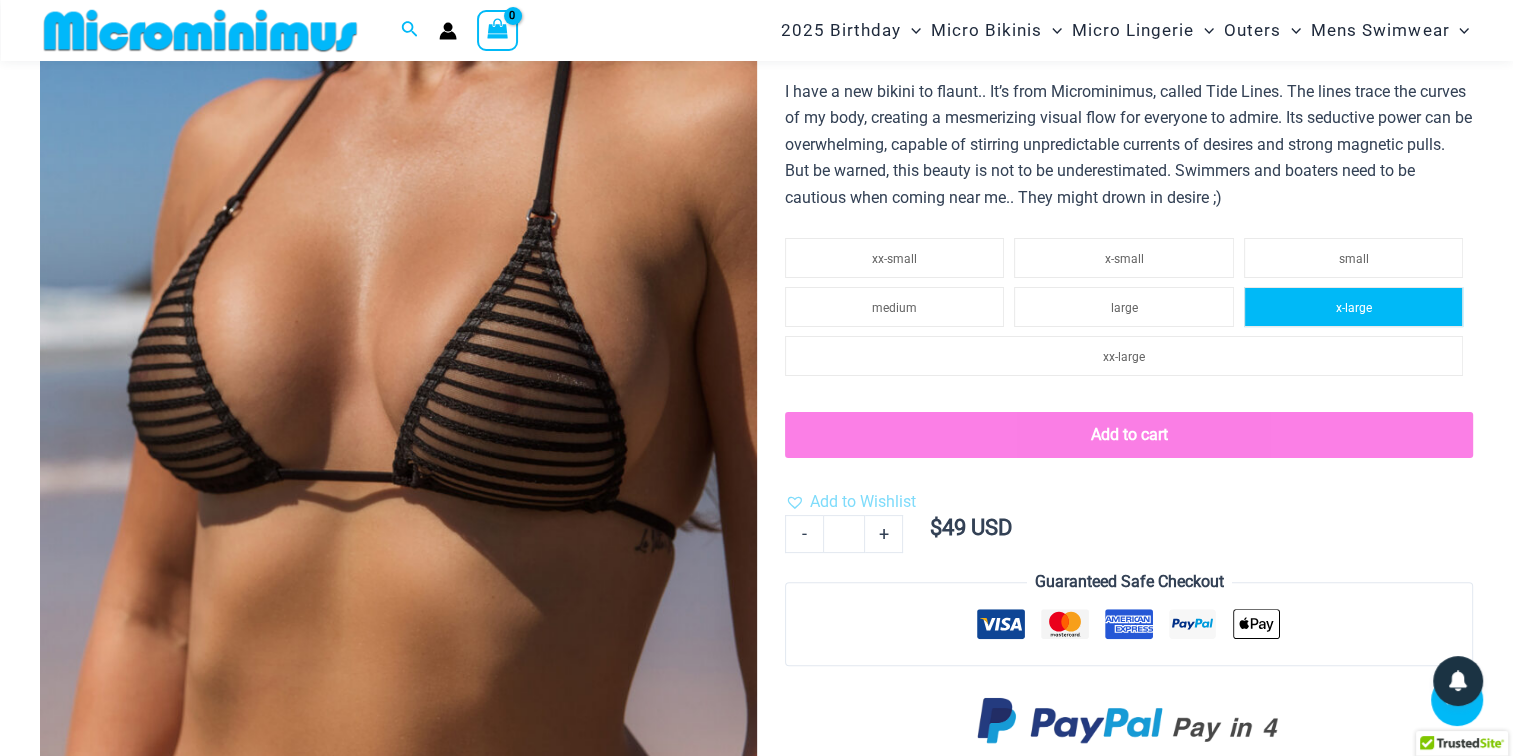 click on "x-large" 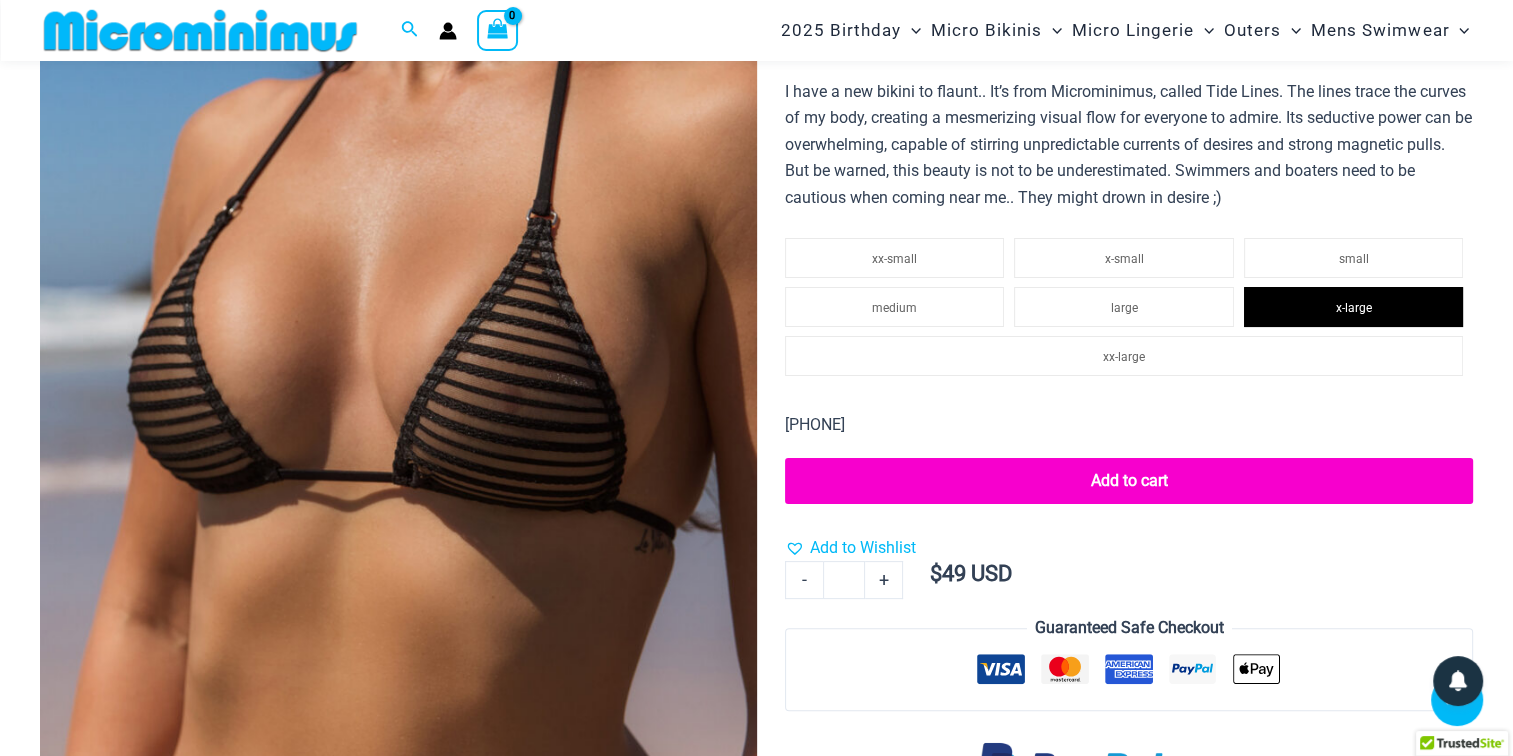 scroll, scrollTop: 1038, scrollLeft: 0, axis: vertical 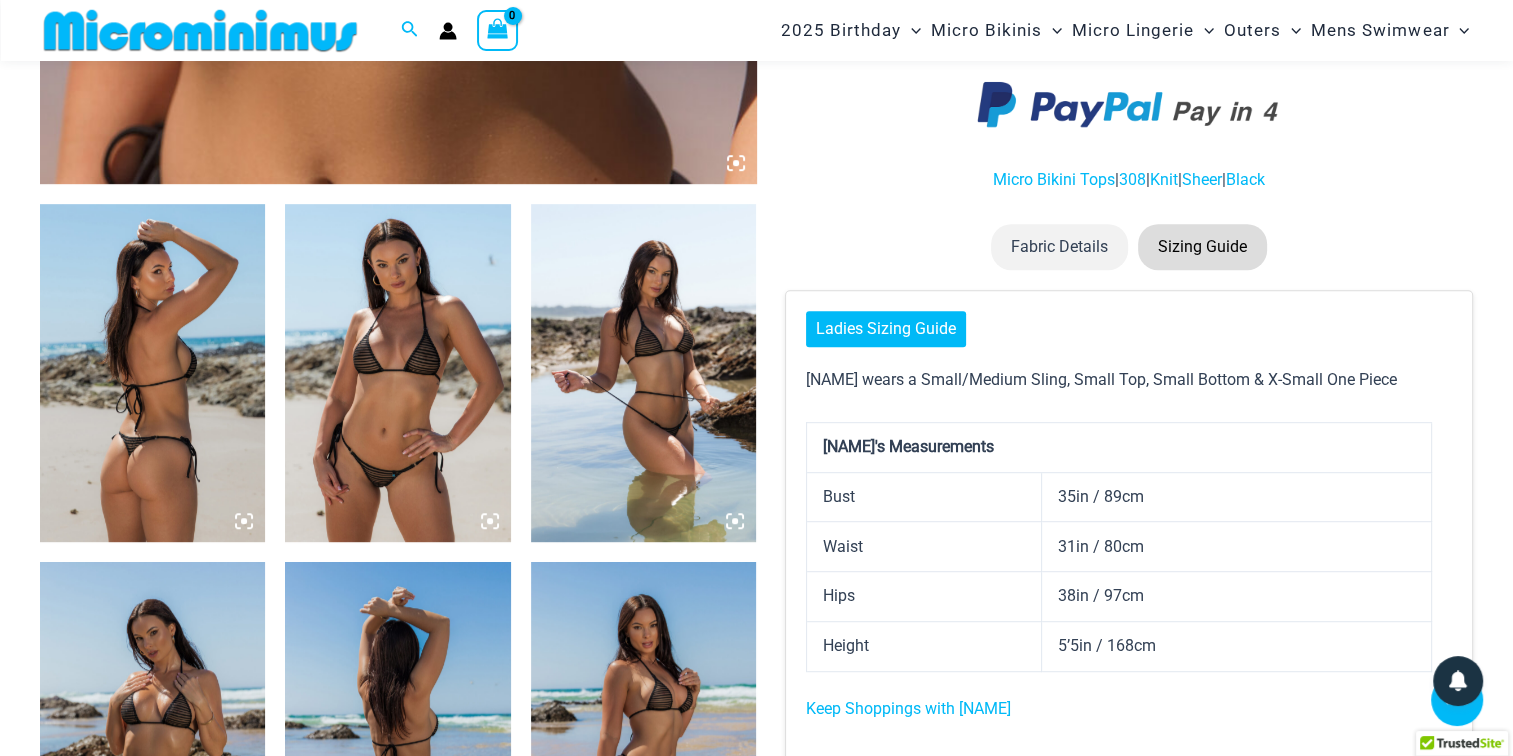 click on "Ladies Sizing Guide" at bounding box center (886, 329) 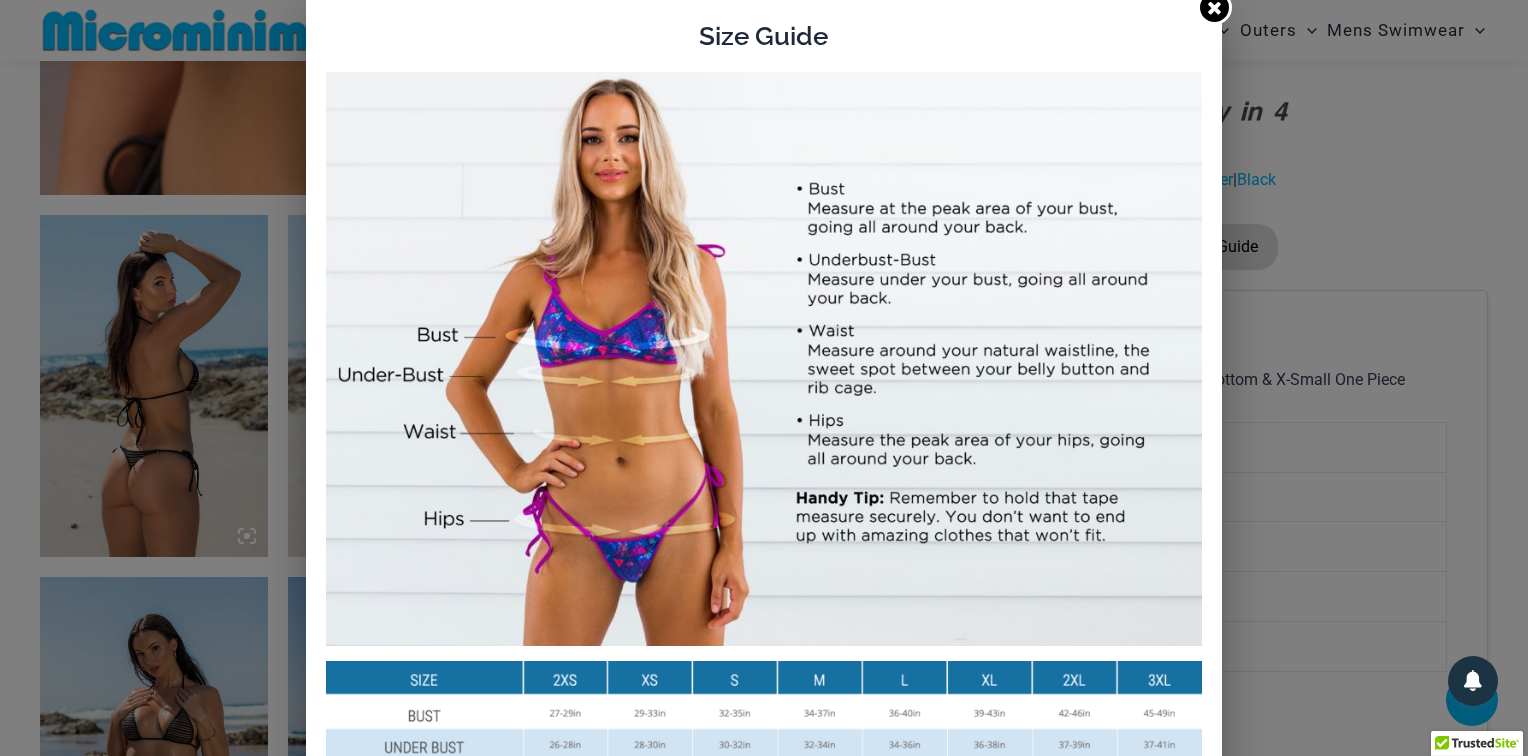 click on "Size Guide
Size Guide Inches
Size Guide Centimeters" at bounding box center (764, 793) 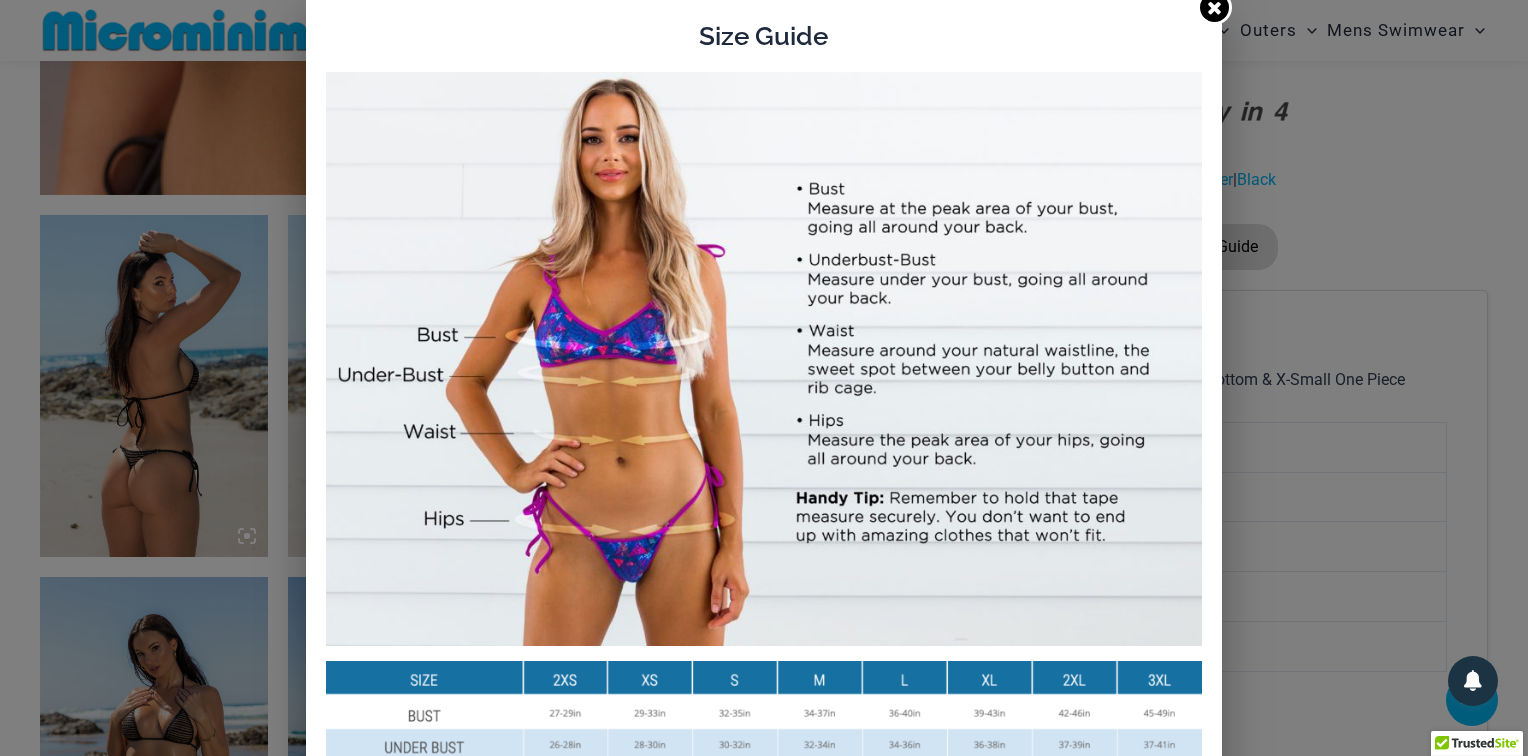 click 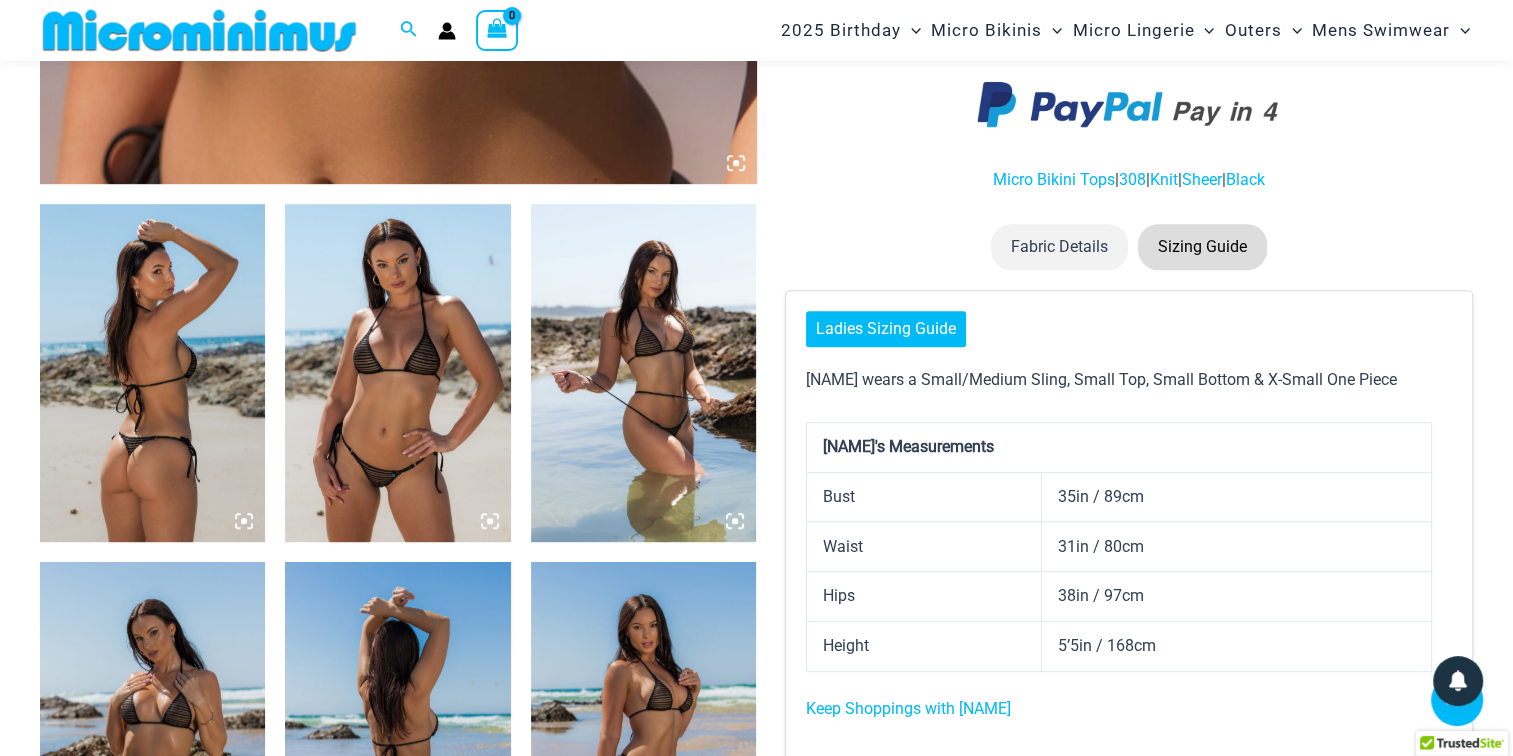 click on "Ladies Sizing Guide" at bounding box center (886, 329) 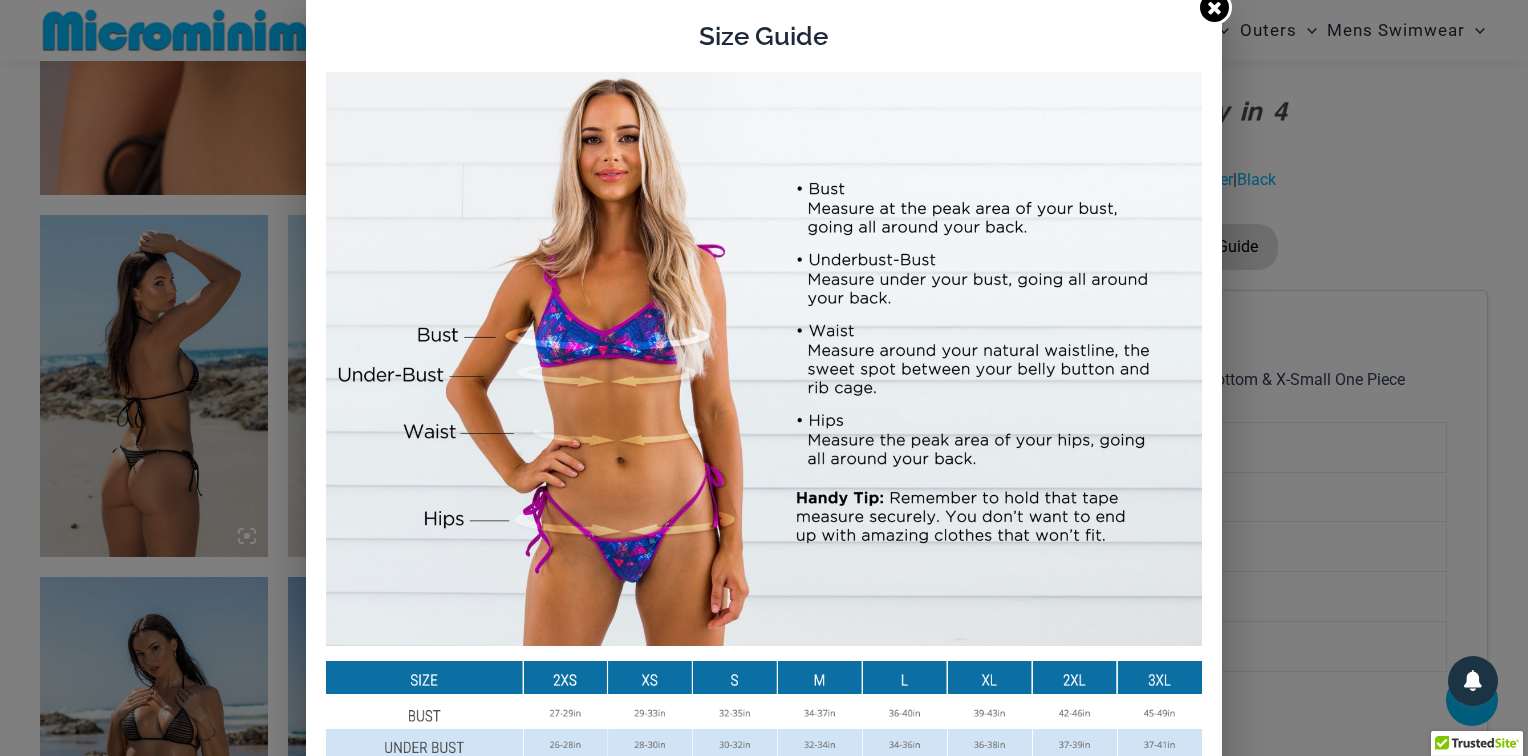 click 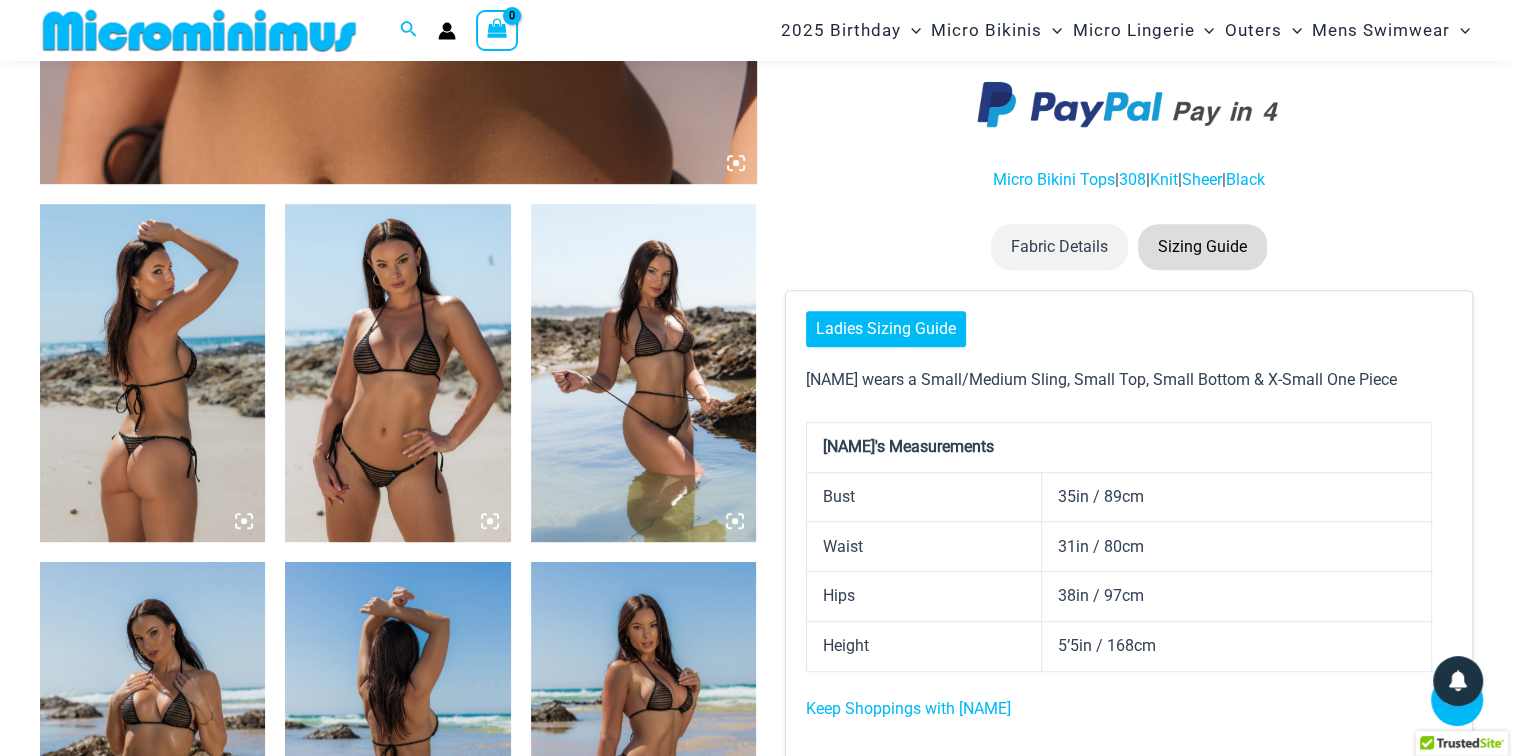 scroll, scrollTop: 377, scrollLeft: 0, axis: vertical 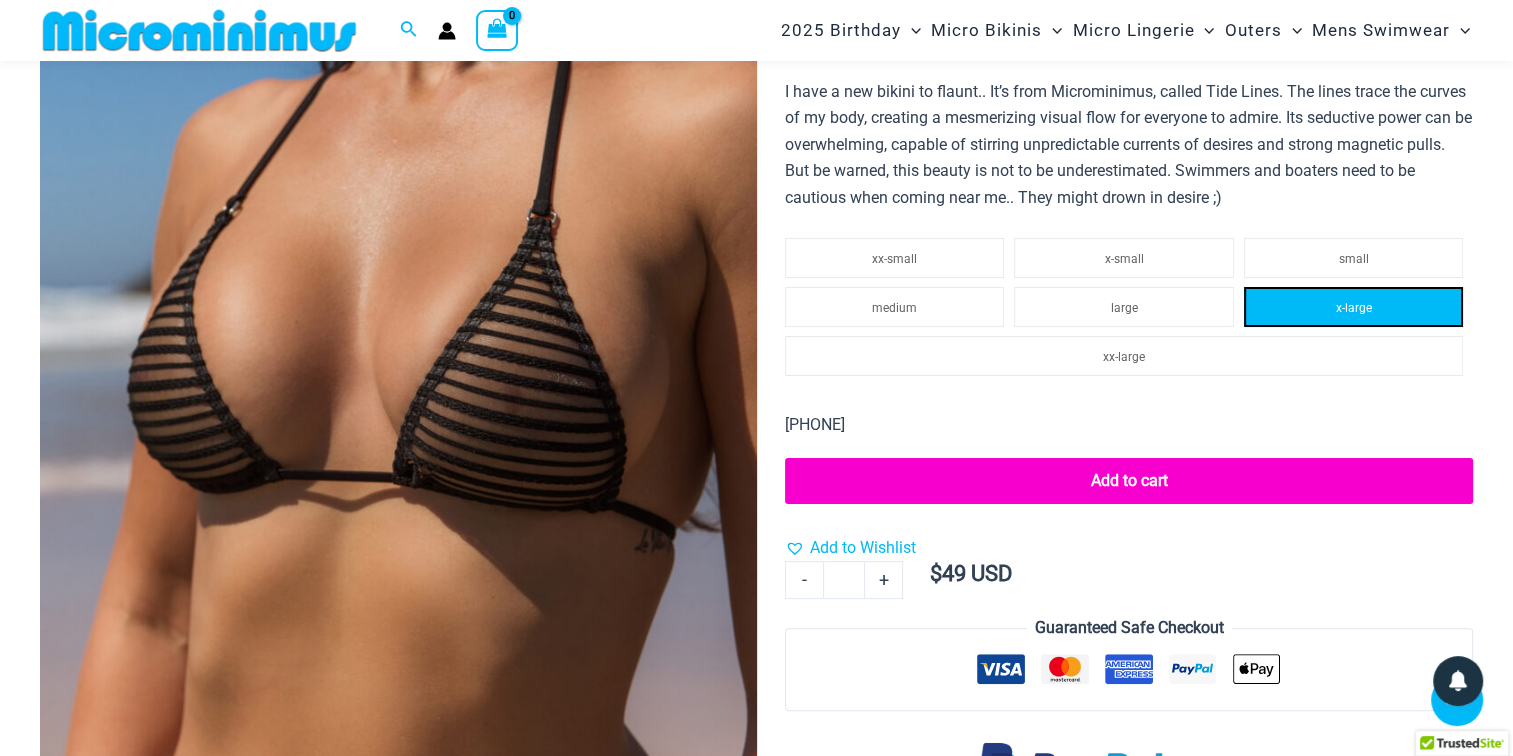 click on "x-large" 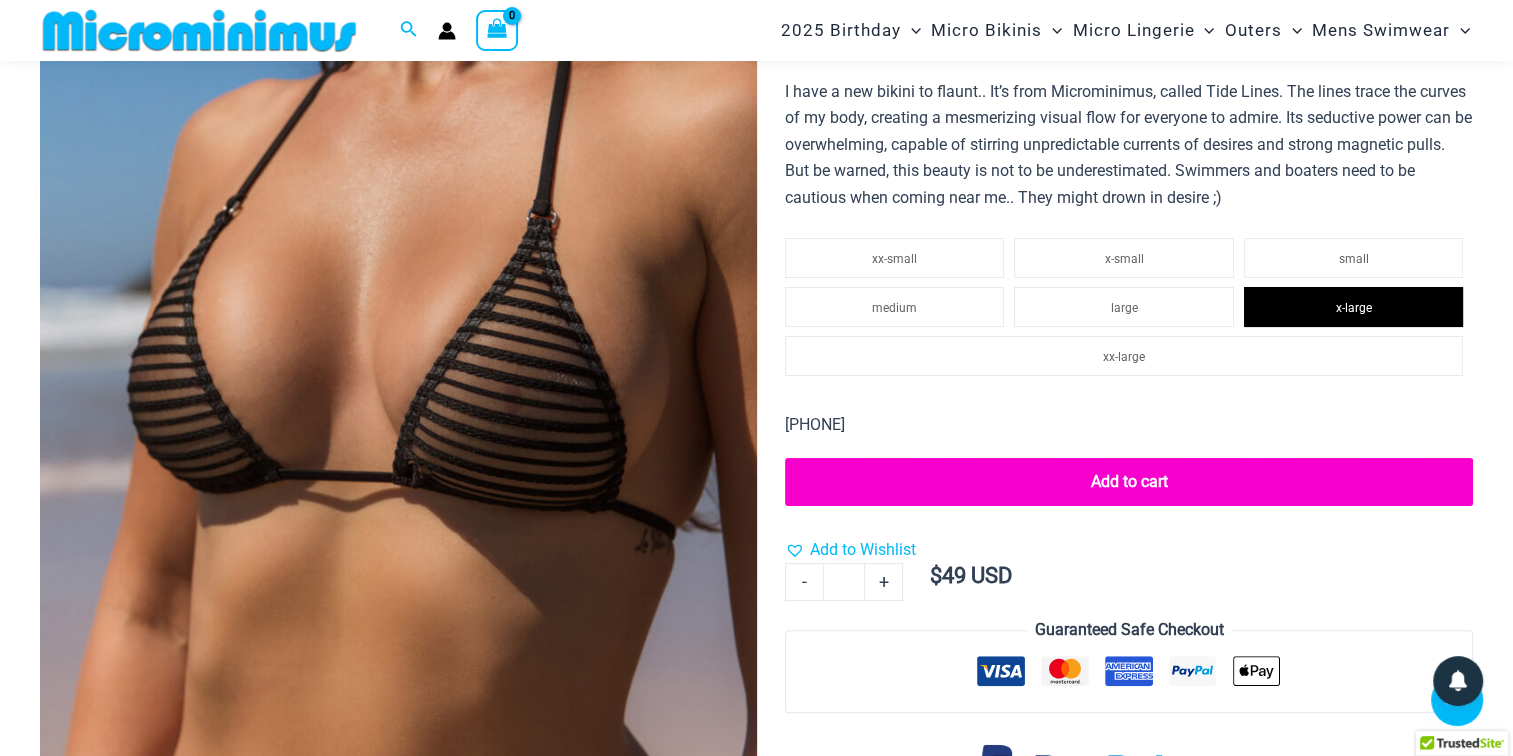 click on "Add to cart" 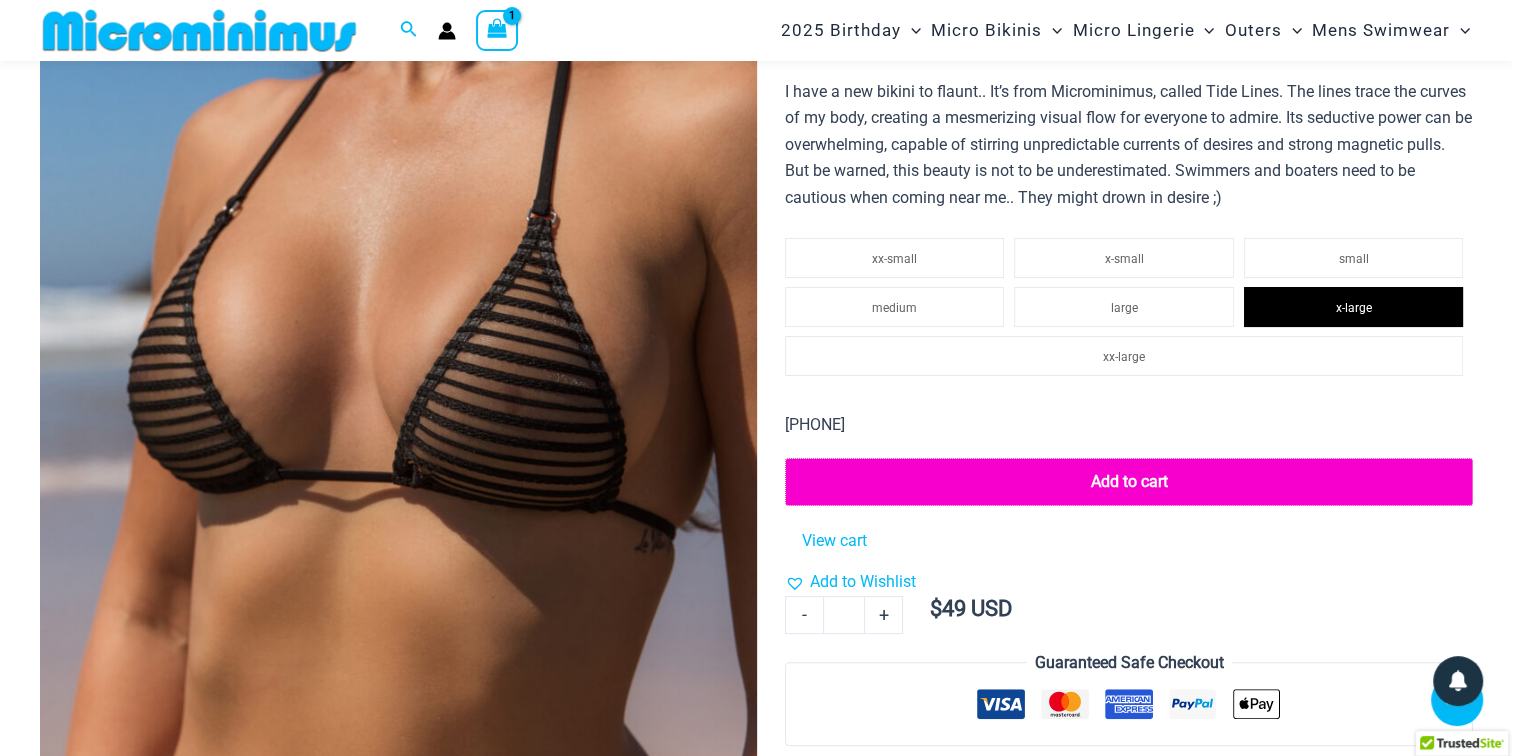 scroll, scrollTop: 1038, scrollLeft: 0, axis: vertical 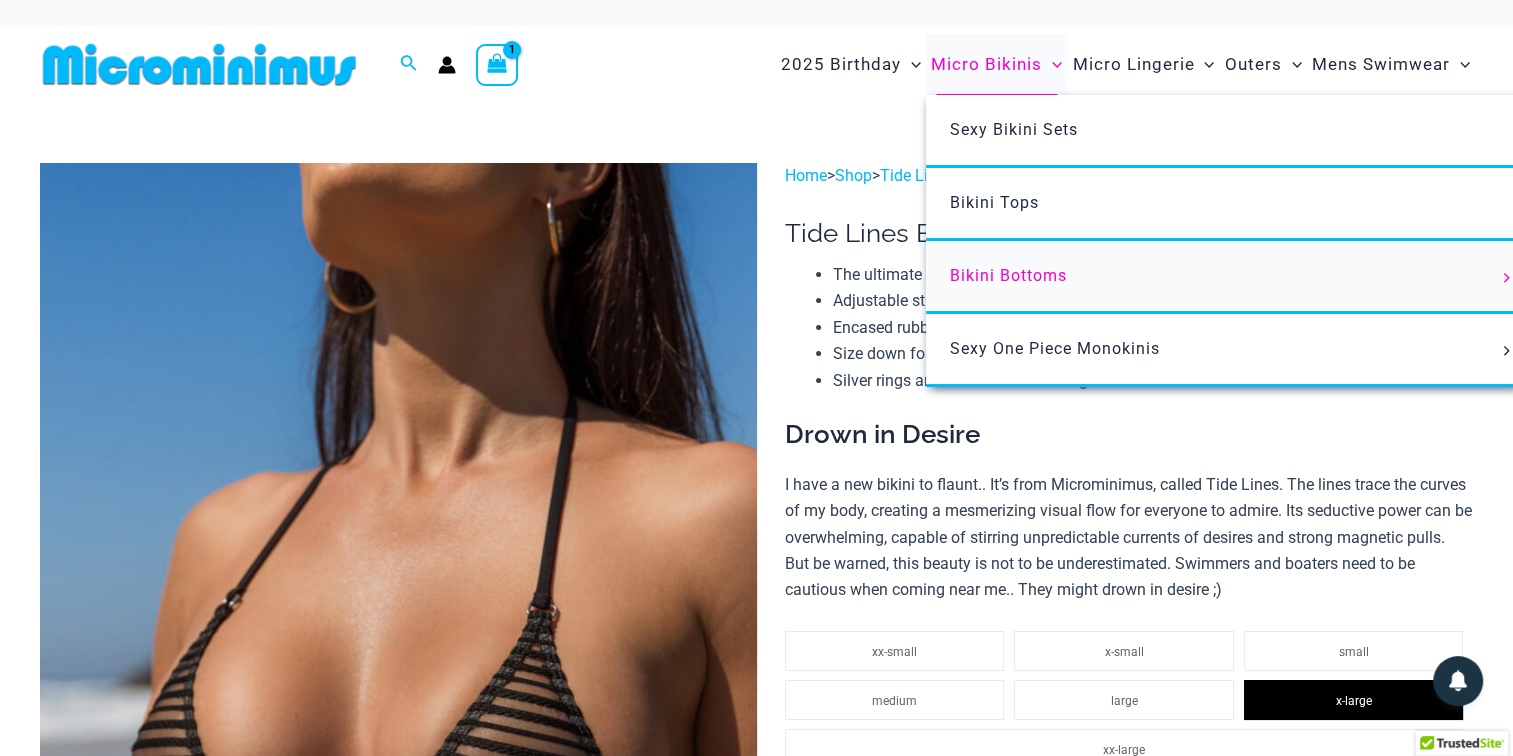 click on "Bikini Bottoms" at bounding box center (1008, 275) 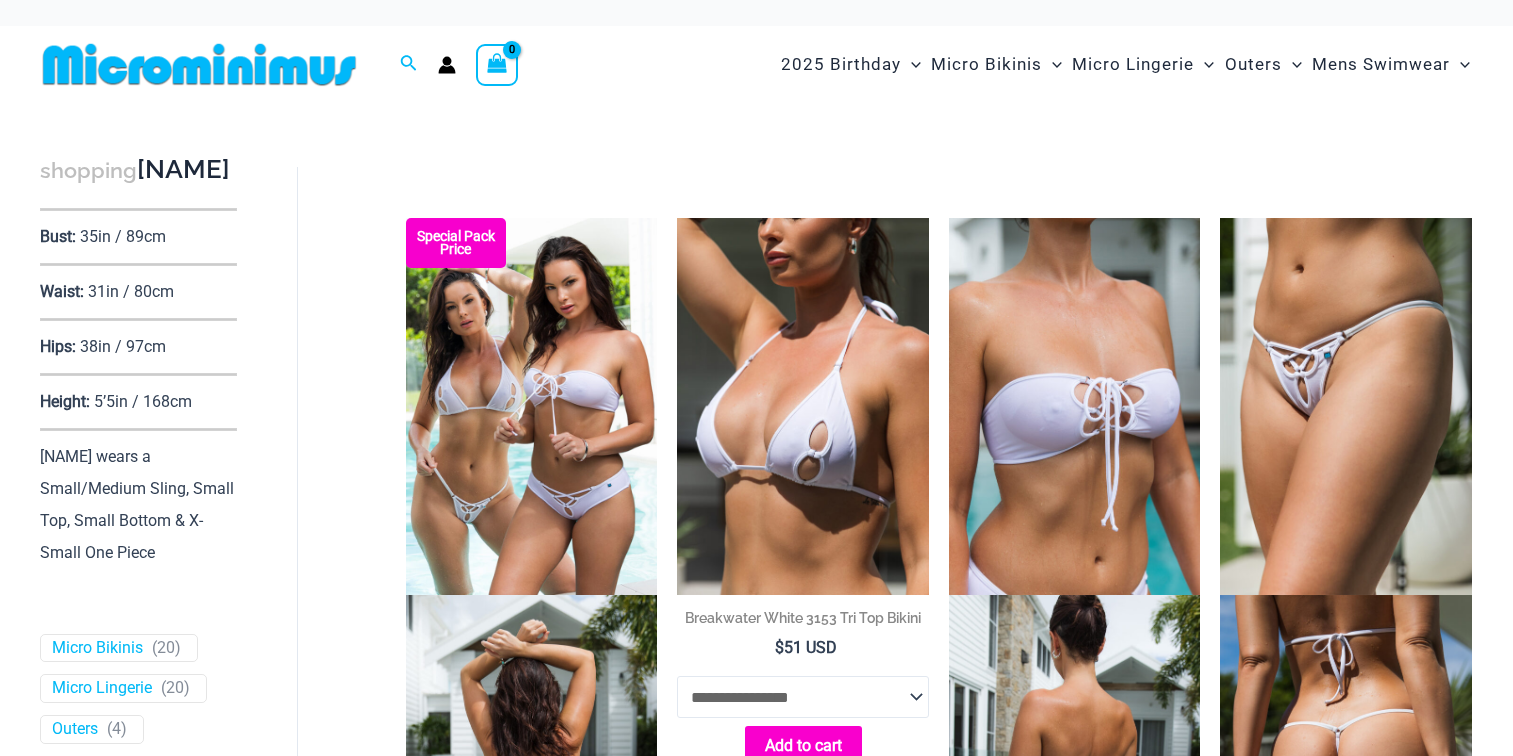 scroll, scrollTop: 0, scrollLeft: 0, axis: both 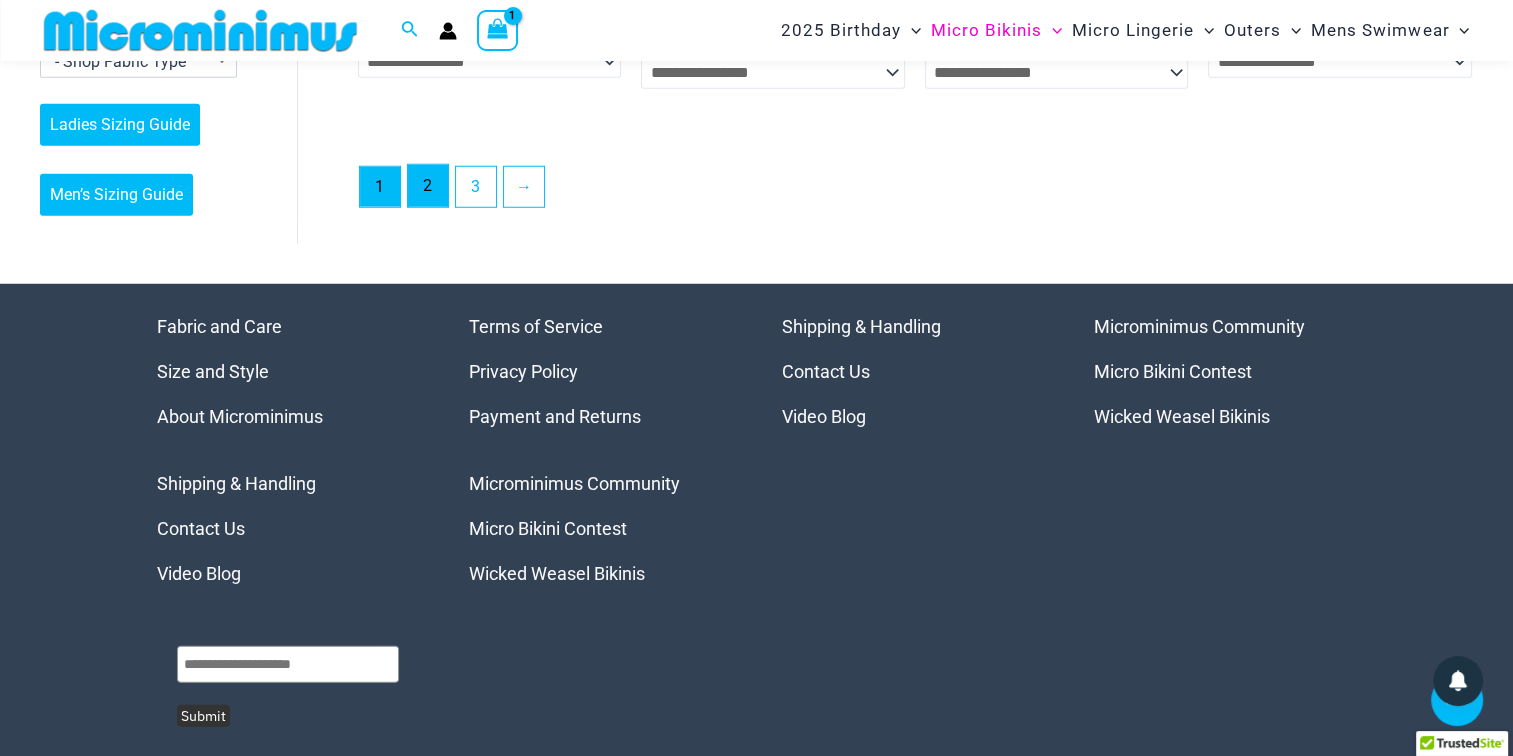 click on "2" at bounding box center (428, 186) 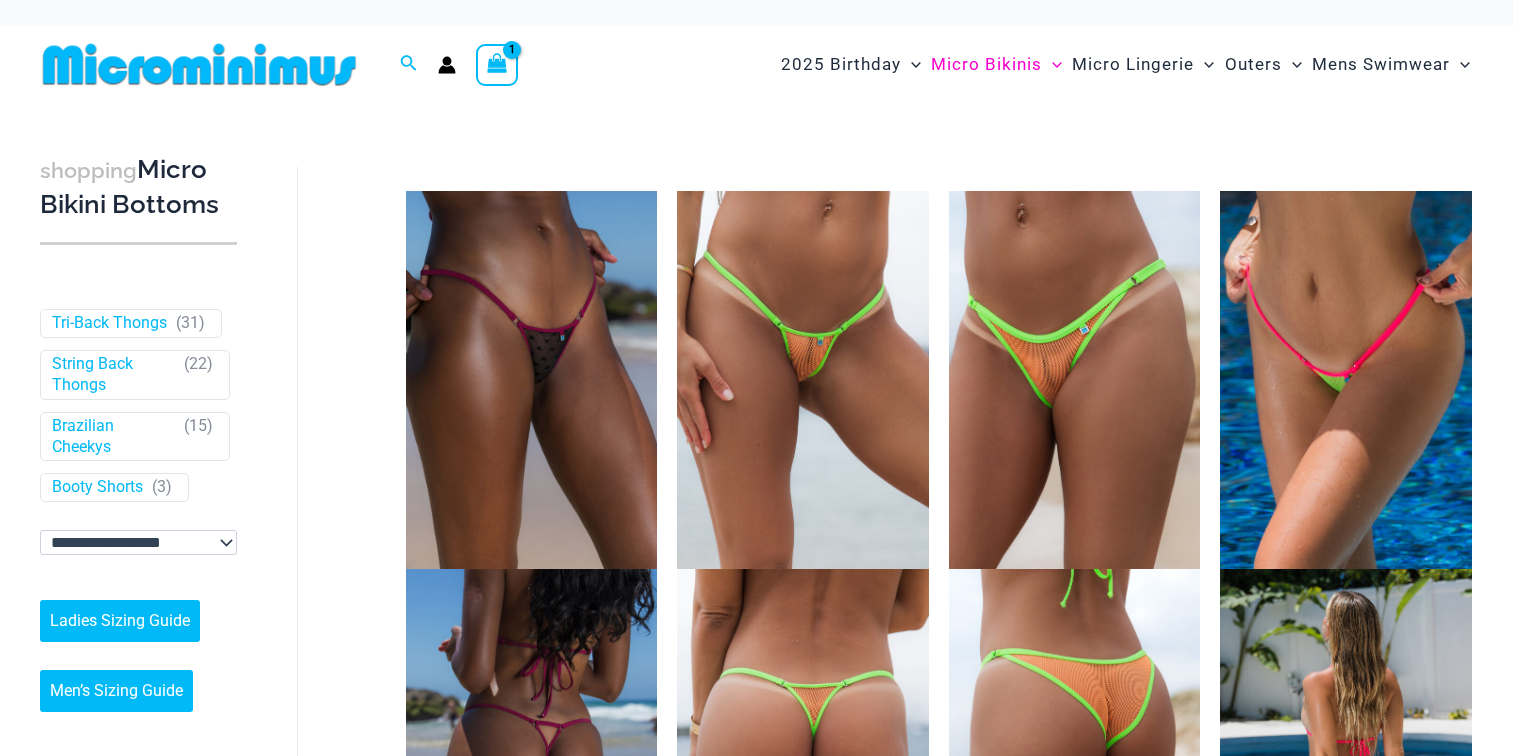 scroll, scrollTop: 0, scrollLeft: 0, axis: both 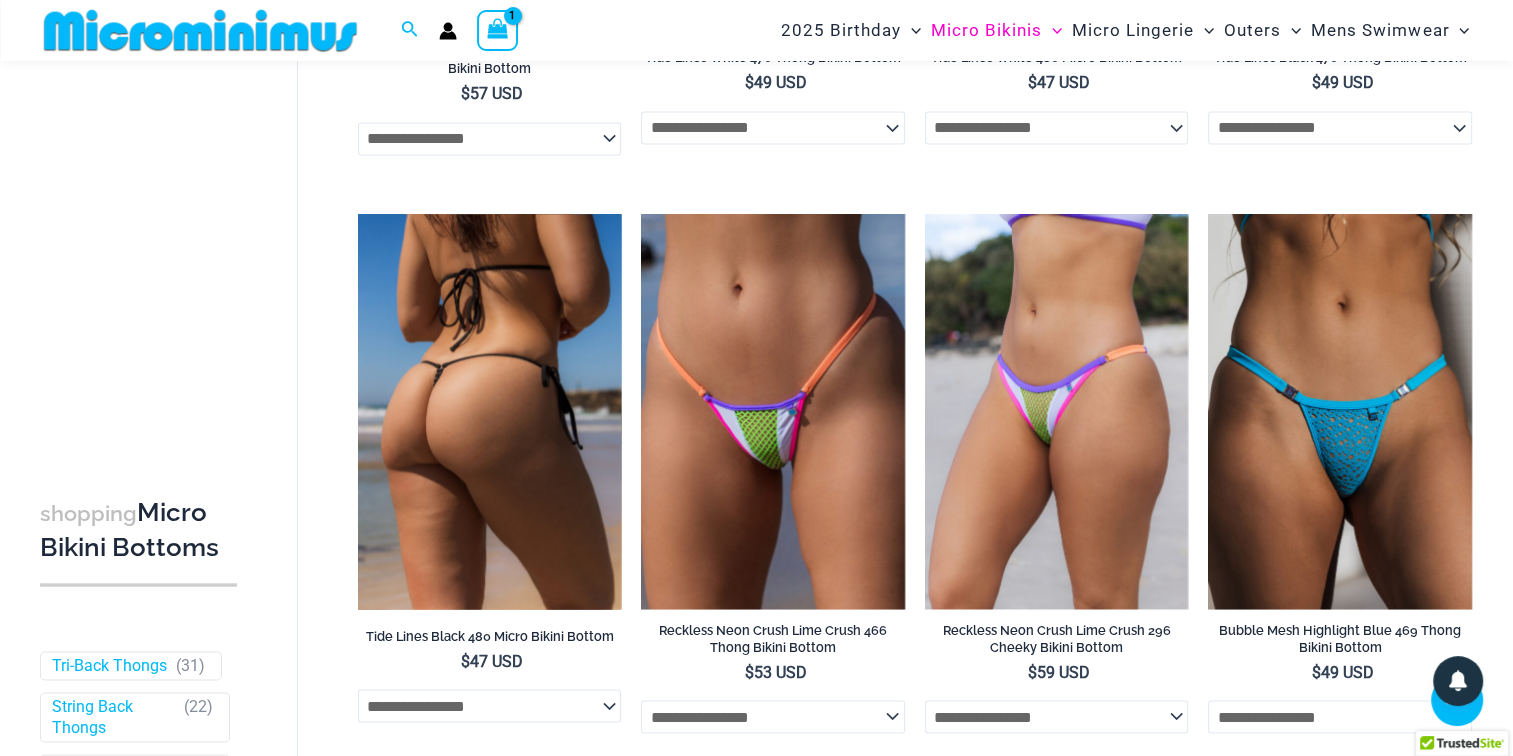 click on "**********" 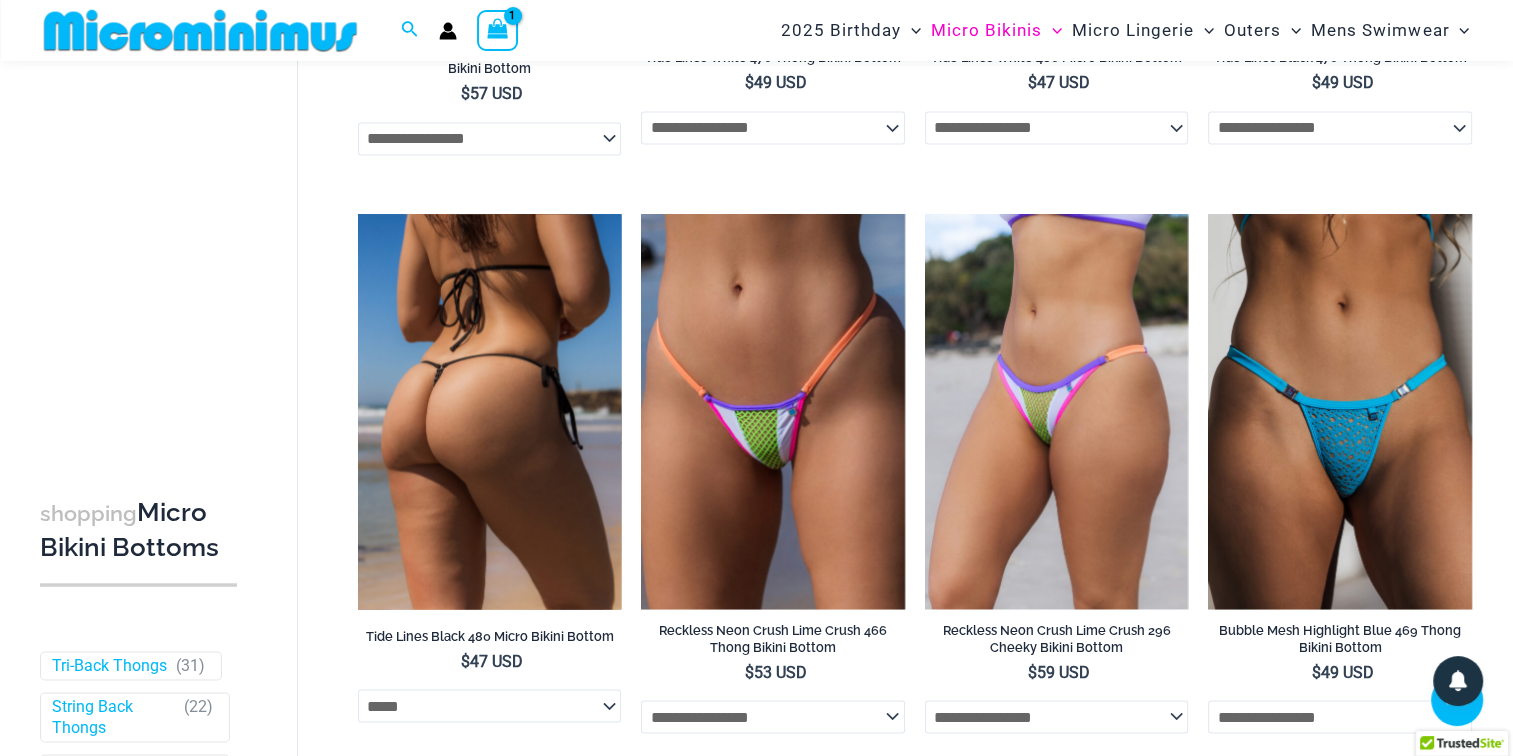 click on "**********" 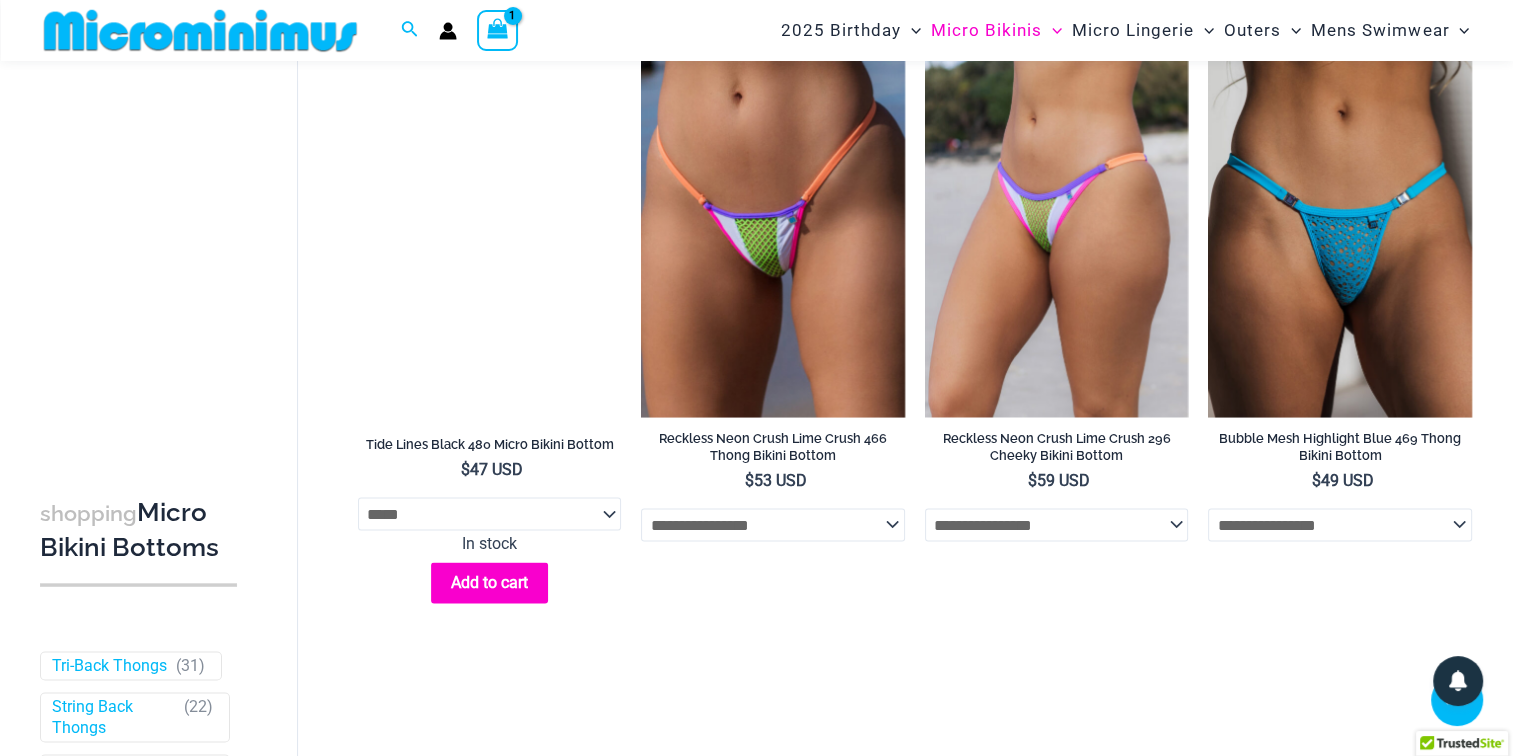 scroll, scrollTop: 3629, scrollLeft: 0, axis: vertical 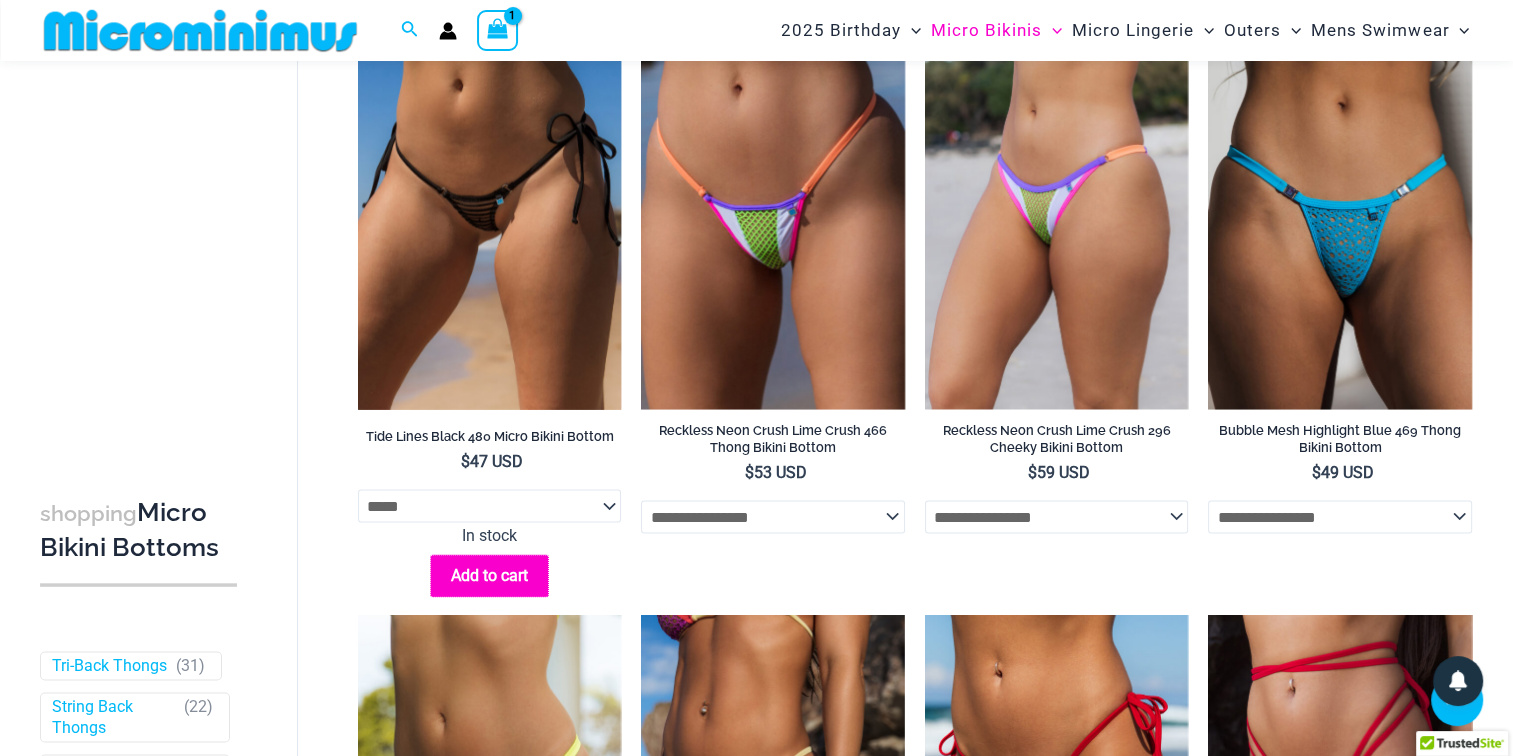 click on "Add to cart" 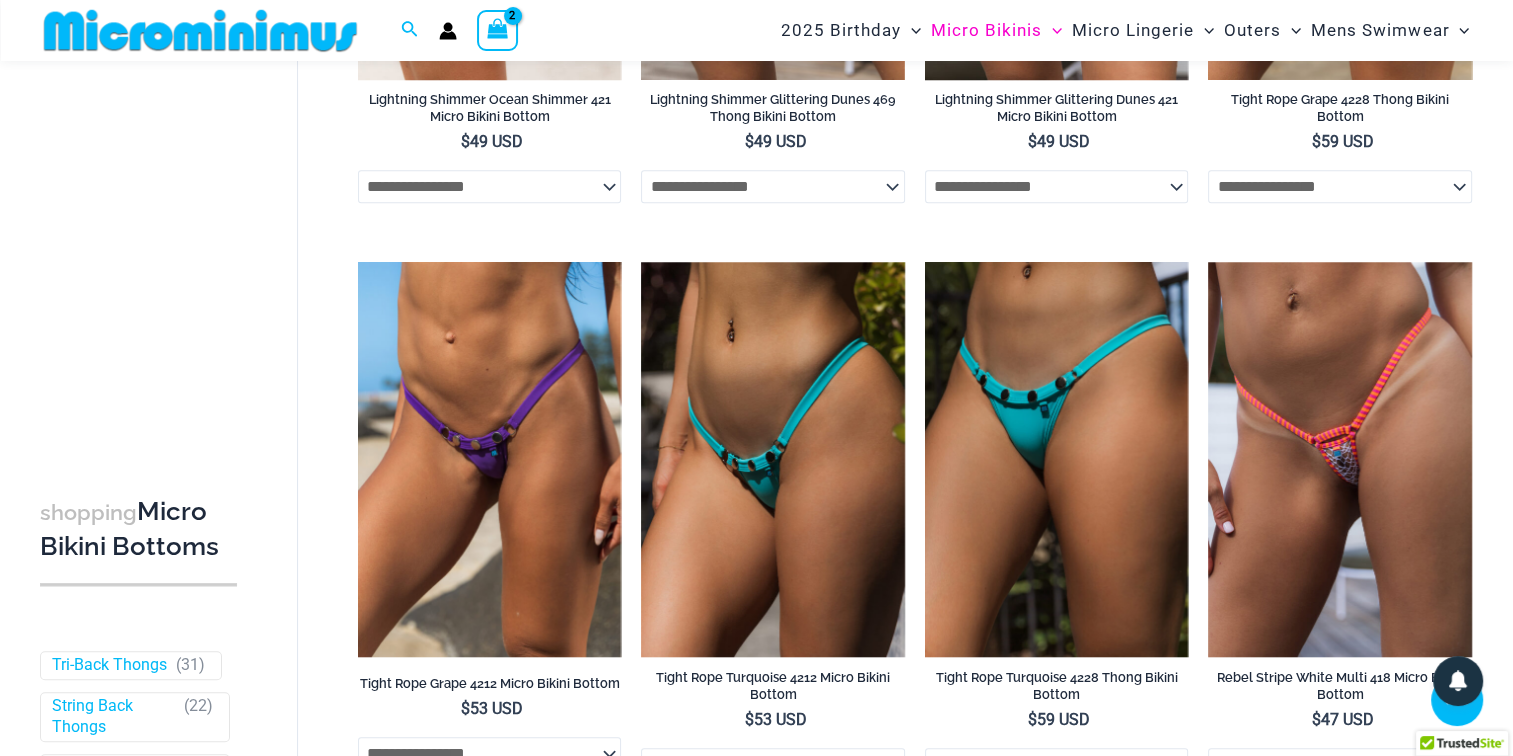 scroll, scrollTop: 986, scrollLeft: 0, axis: vertical 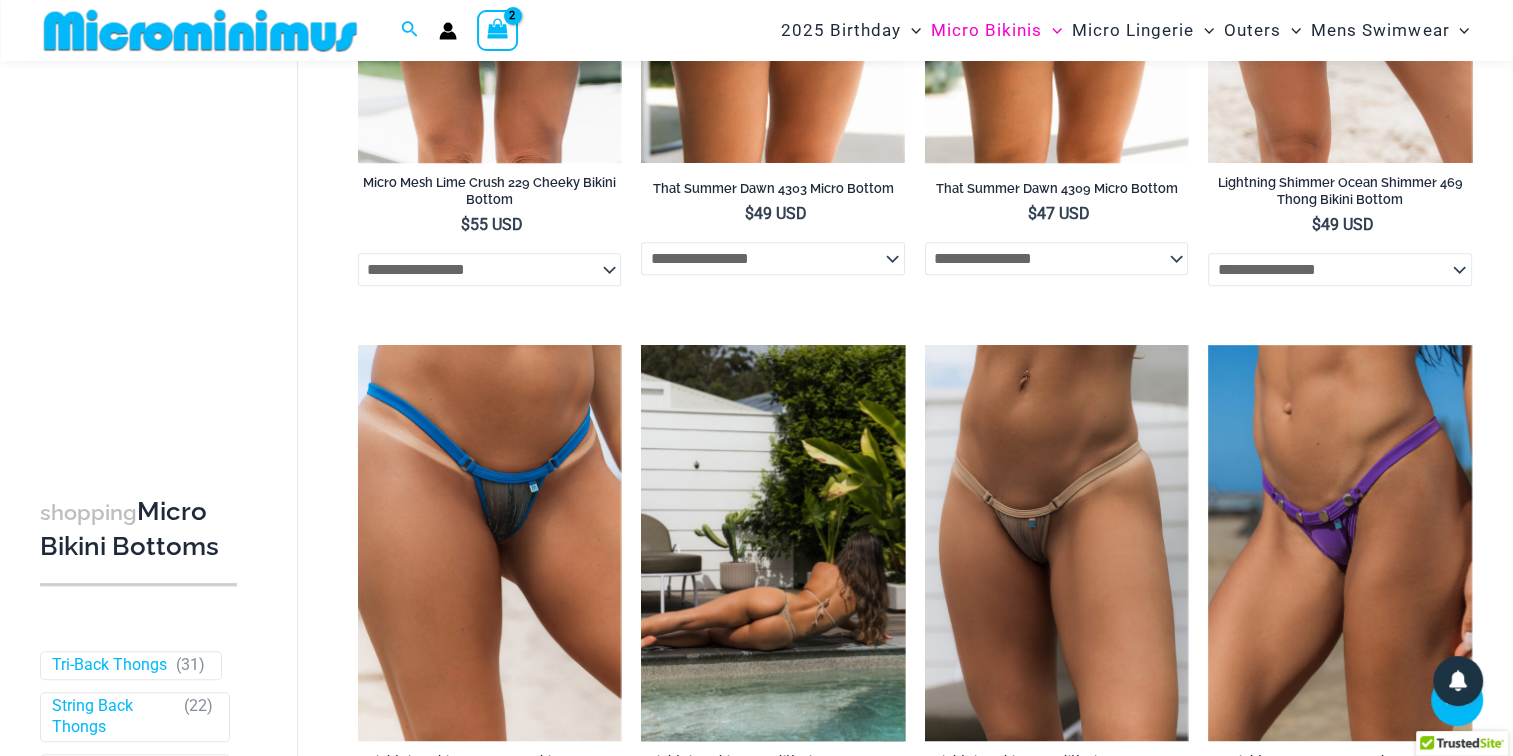 click at bounding box center (773, 542) 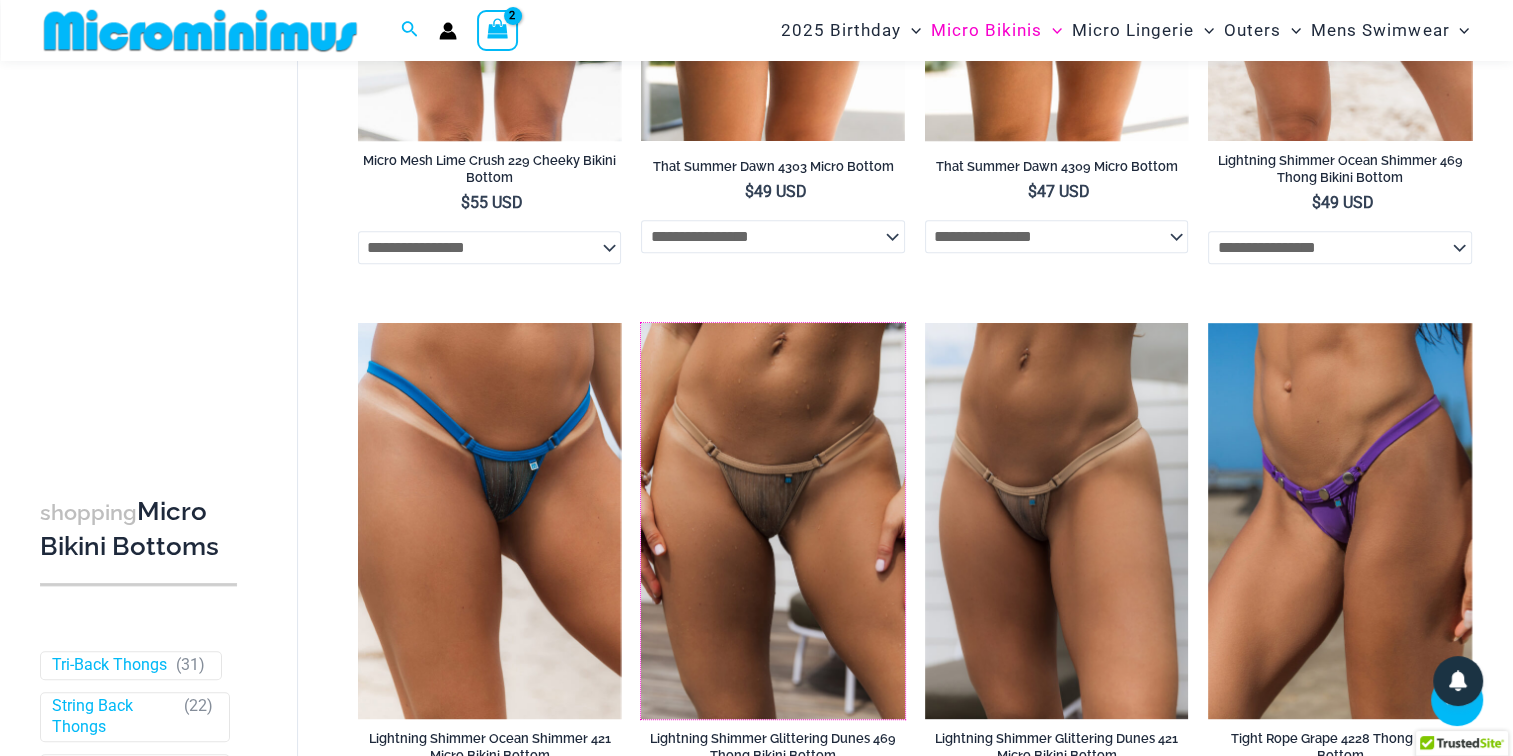 scroll, scrollTop: 1030, scrollLeft: 0, axis: vertical 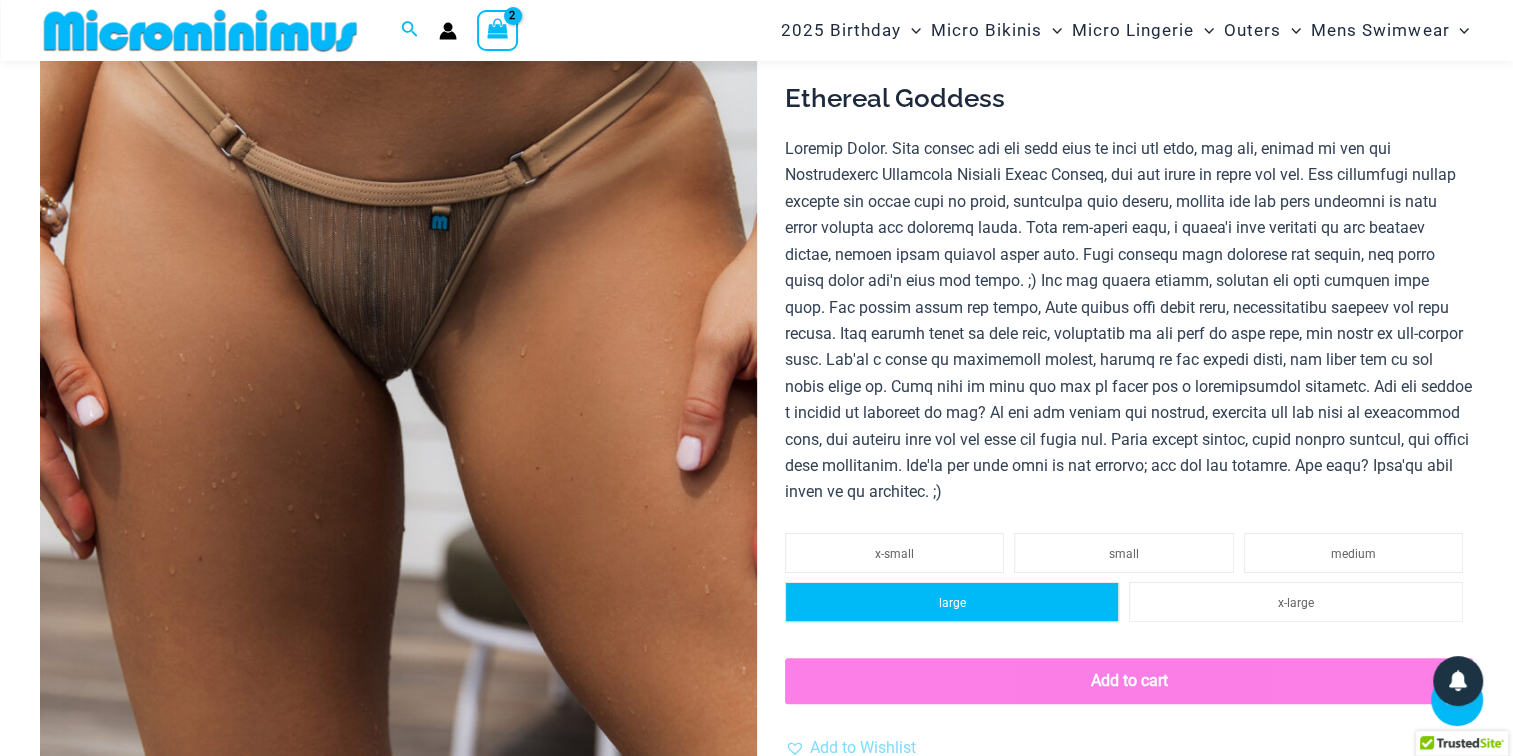 click on "large" 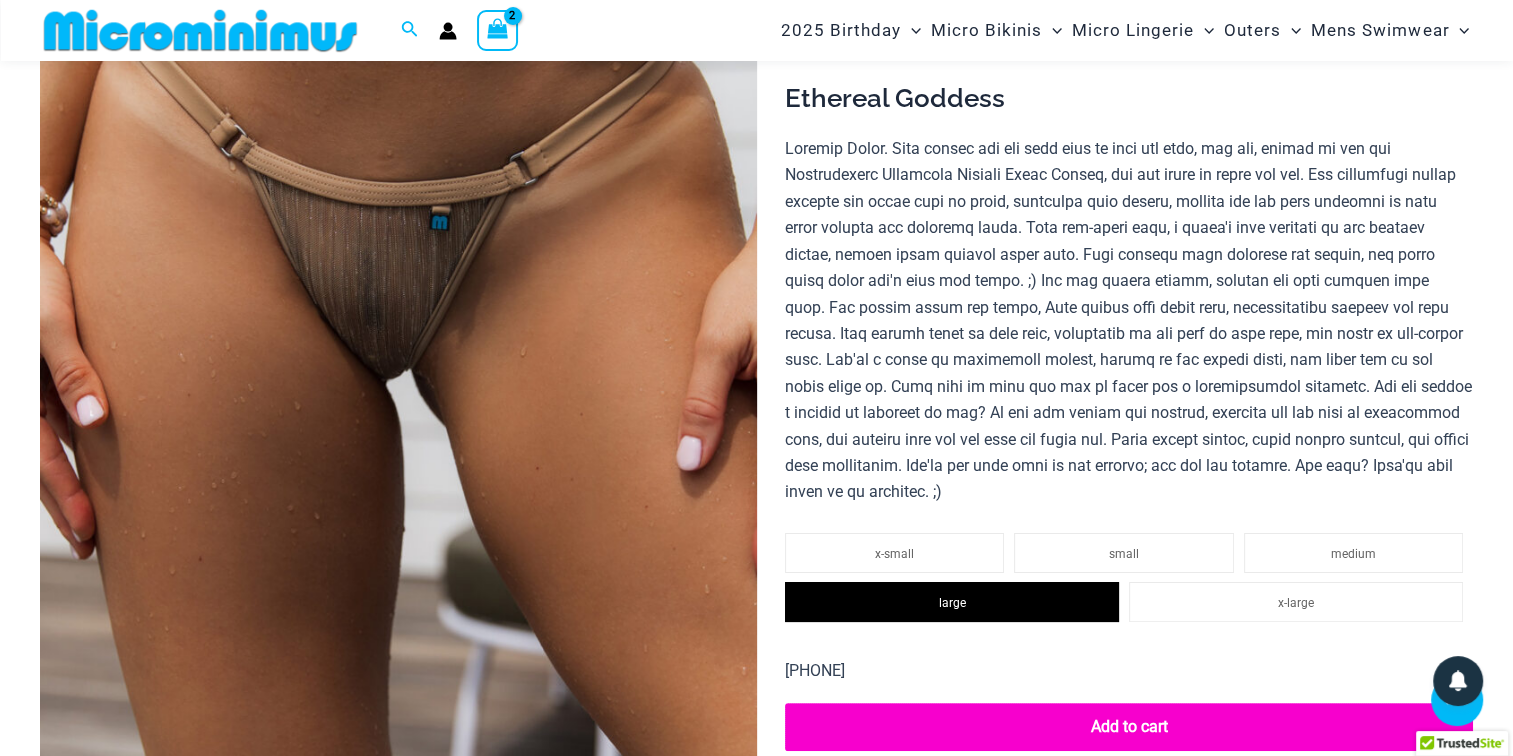 click on "Add to cart" 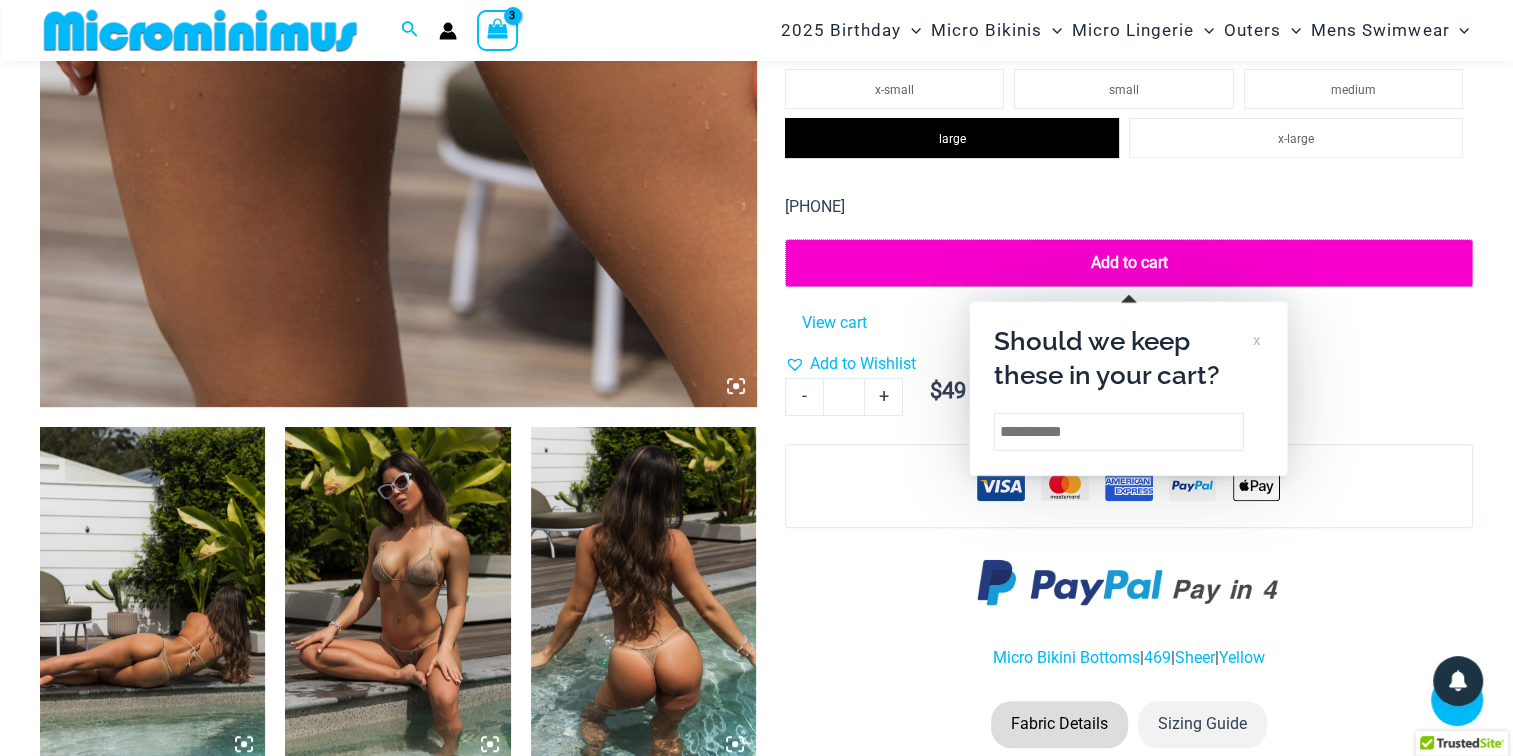 scroll, scrollTop: 809, scrollLeft: 0, axis: vertical 